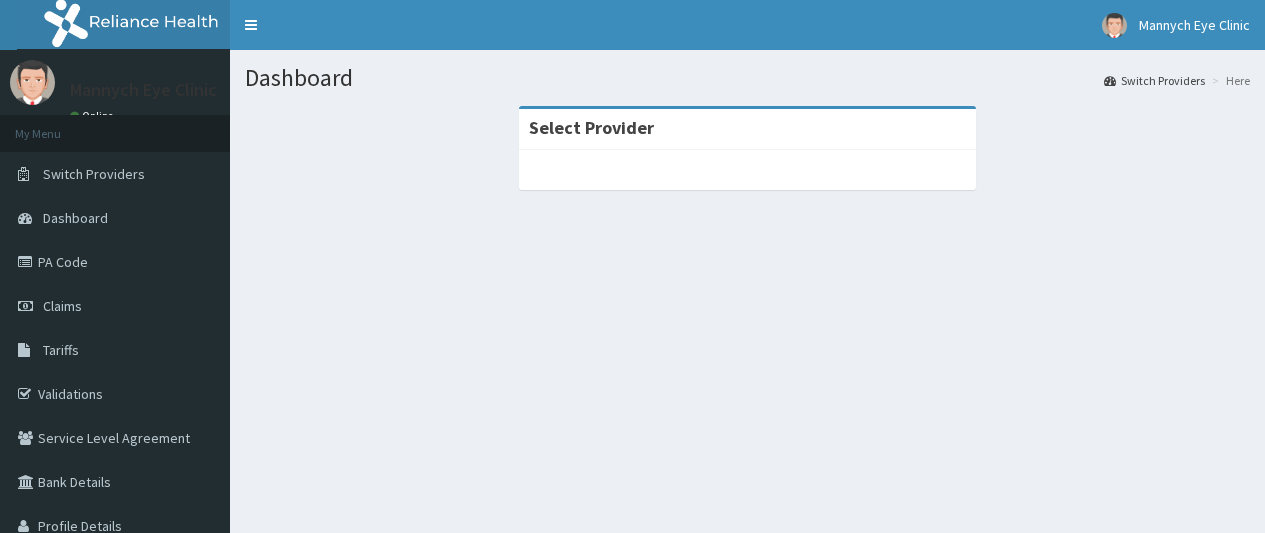 scroll, scrollTop: 0, scrollLeft: 0, axis: both 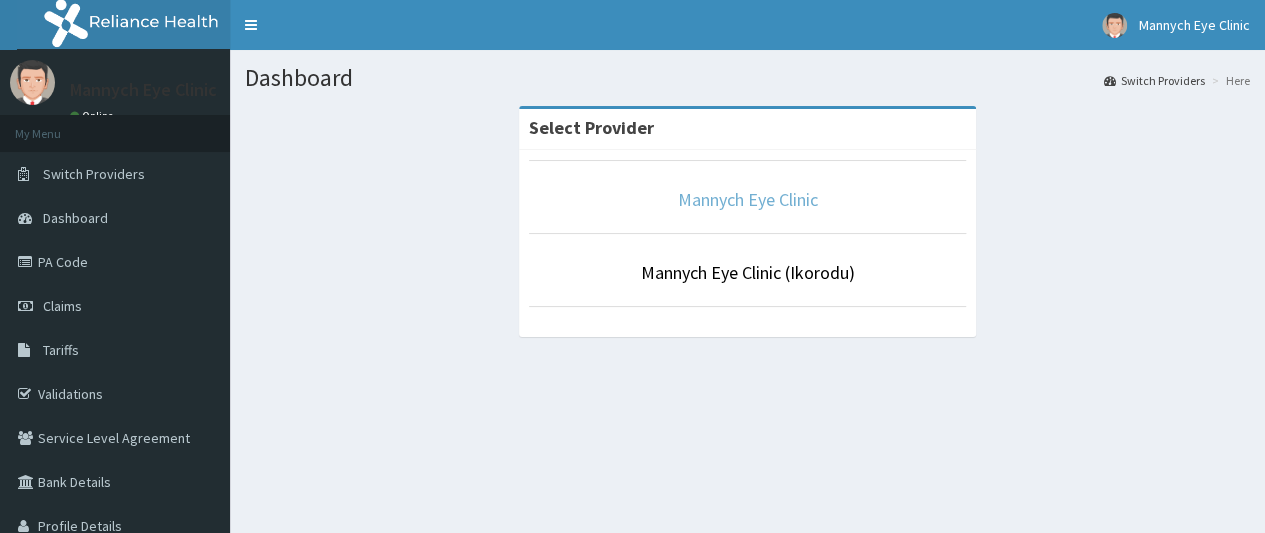 click on "Mannych Eye Clinic" at bounding box center (748, 199) 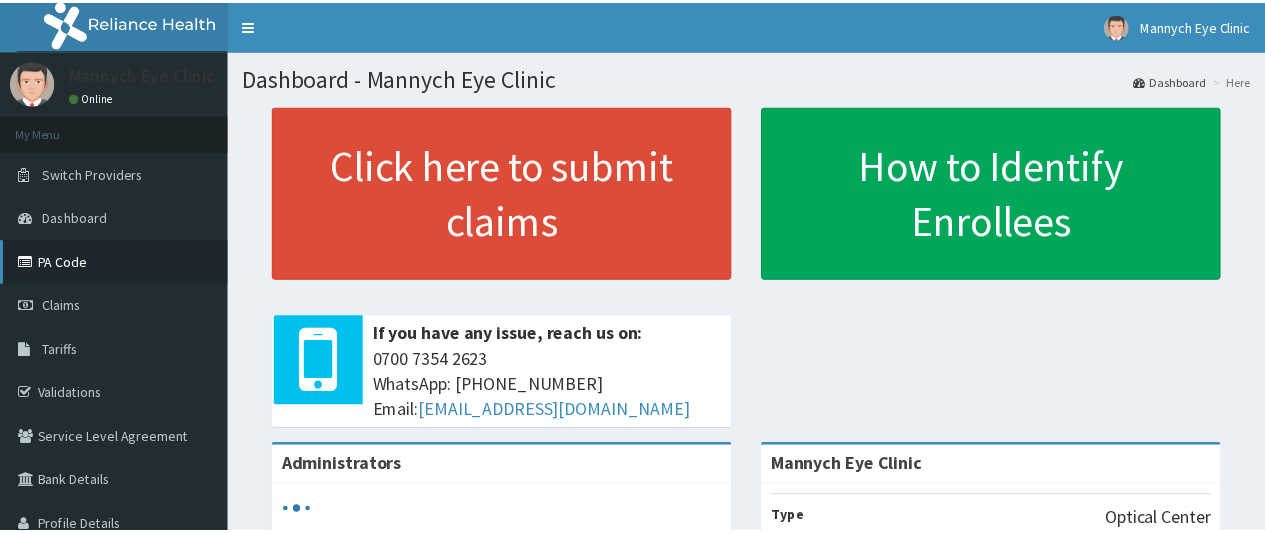 scroll, scrollTop: 0, scrollLeft: 0, axis: both 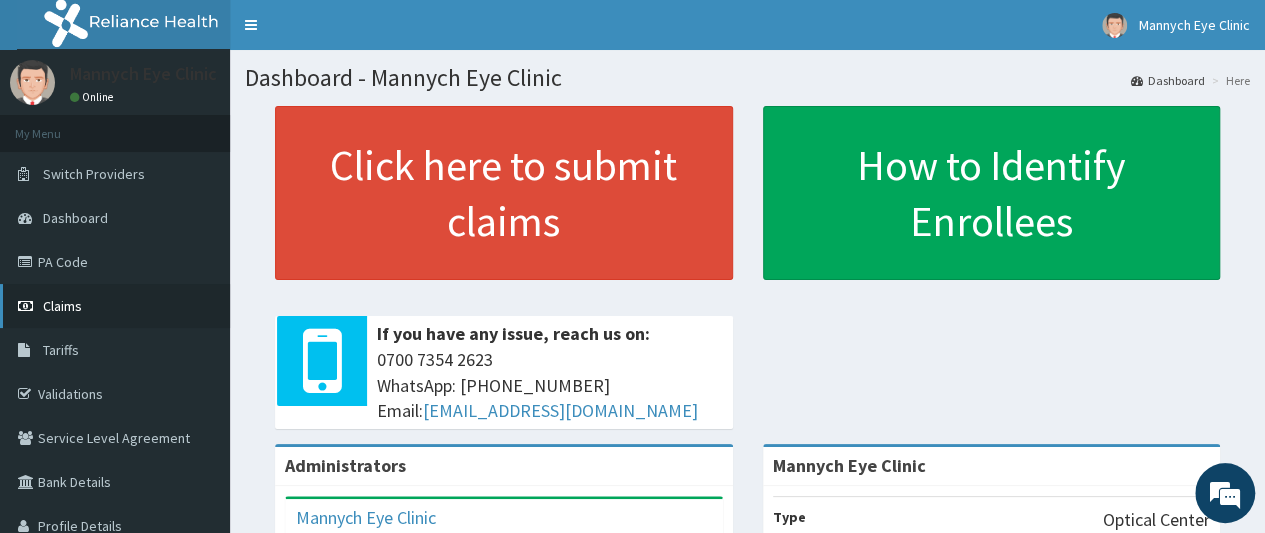 click on "Claims" at bounding box center [62, 306] 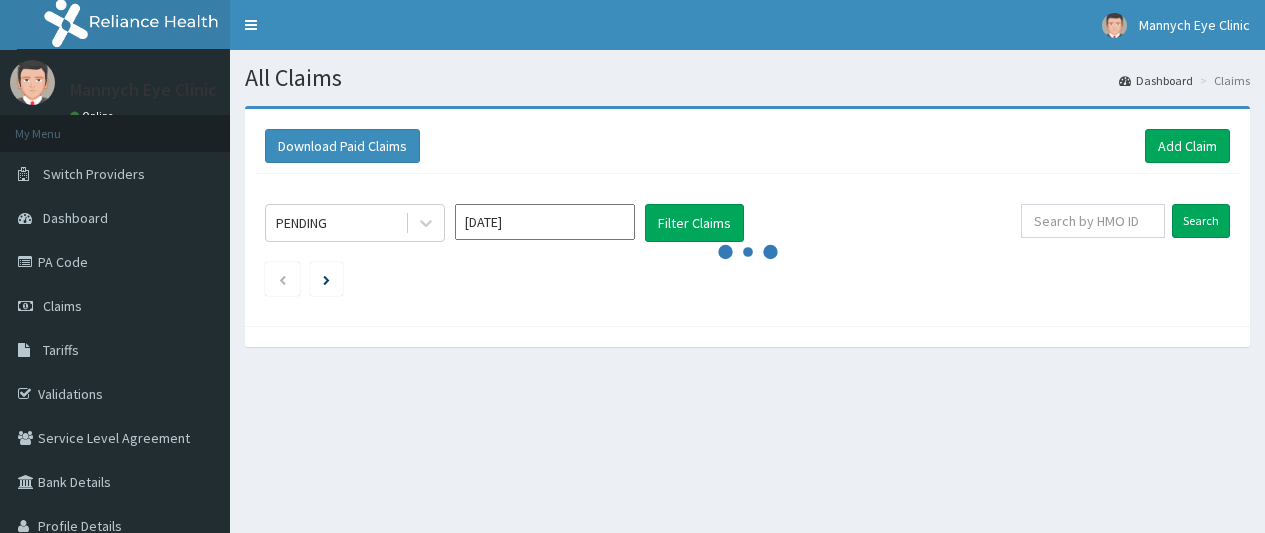 scroll, scrollTop: 0, scrollLeft: 0, axis: both 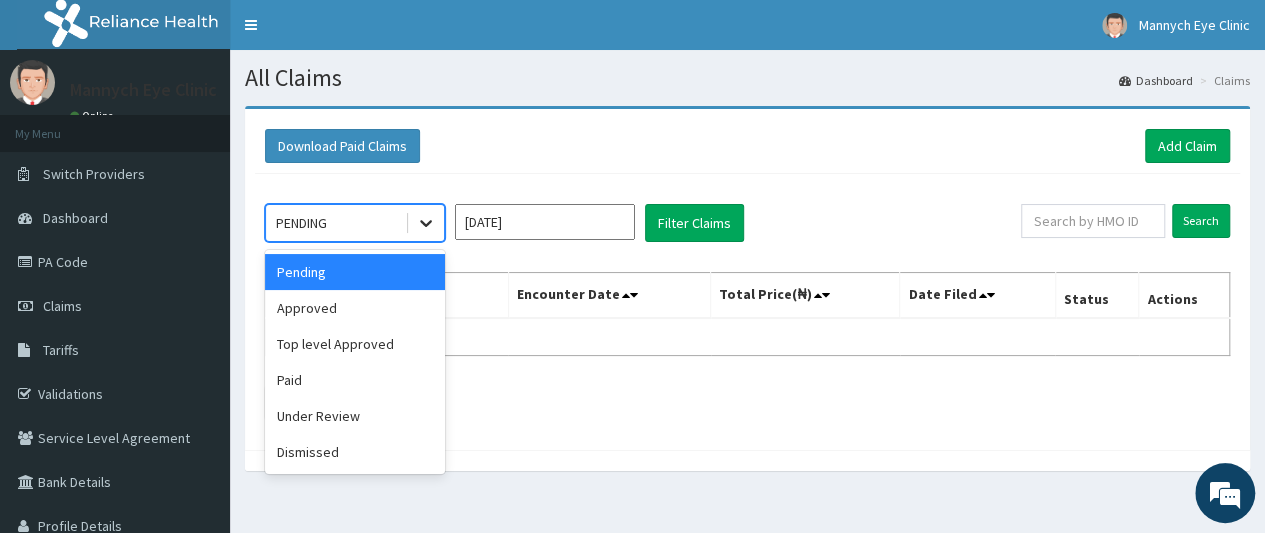 click 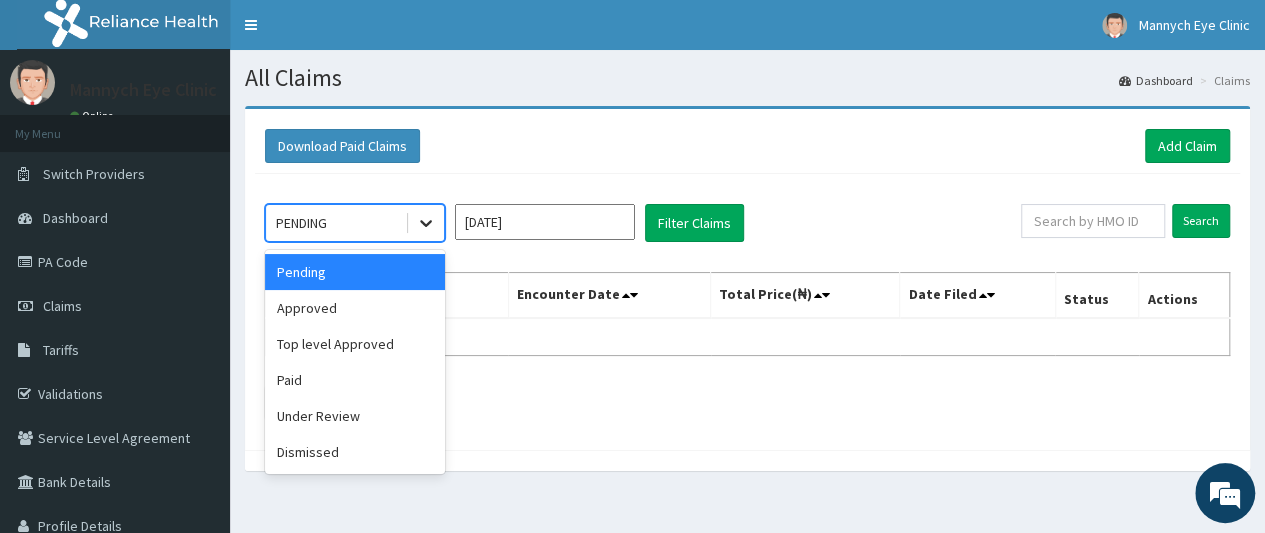 click 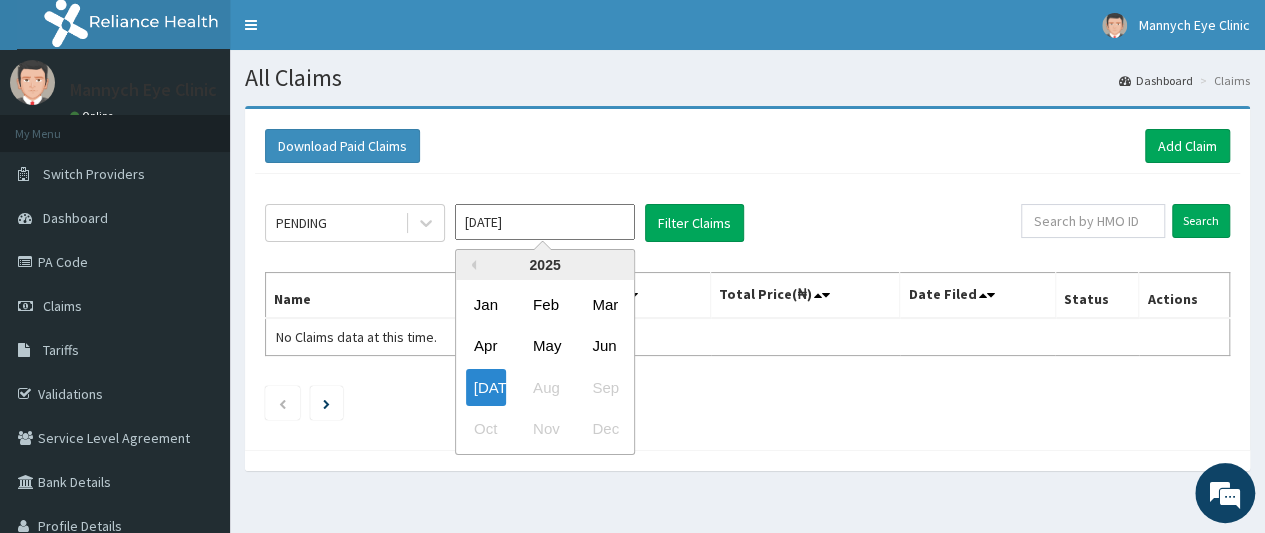 click on "Jul 2025" at bounding box center (545, 222) 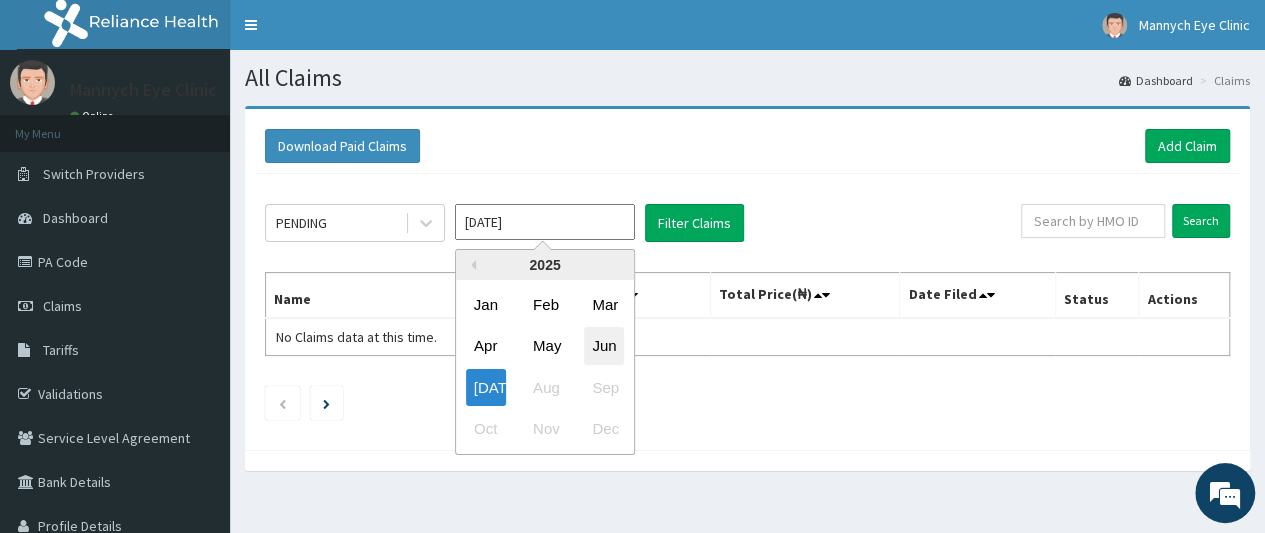 click on "Jun" at bounding box center (604, 346) 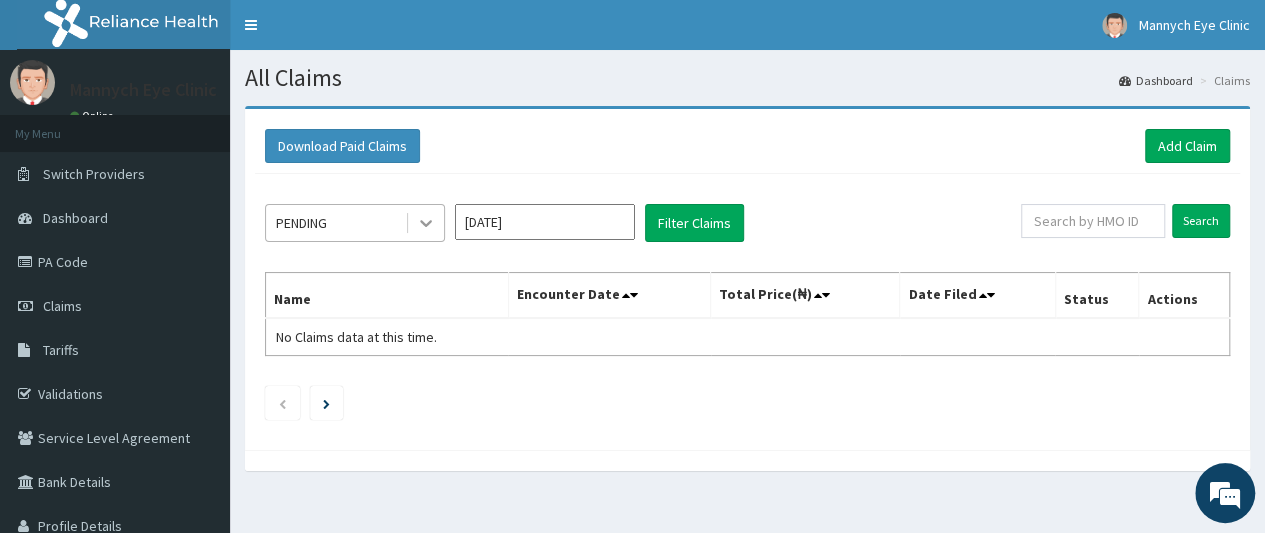 scroll, scrollTop: 0, scrollLeft: 0, axis: both 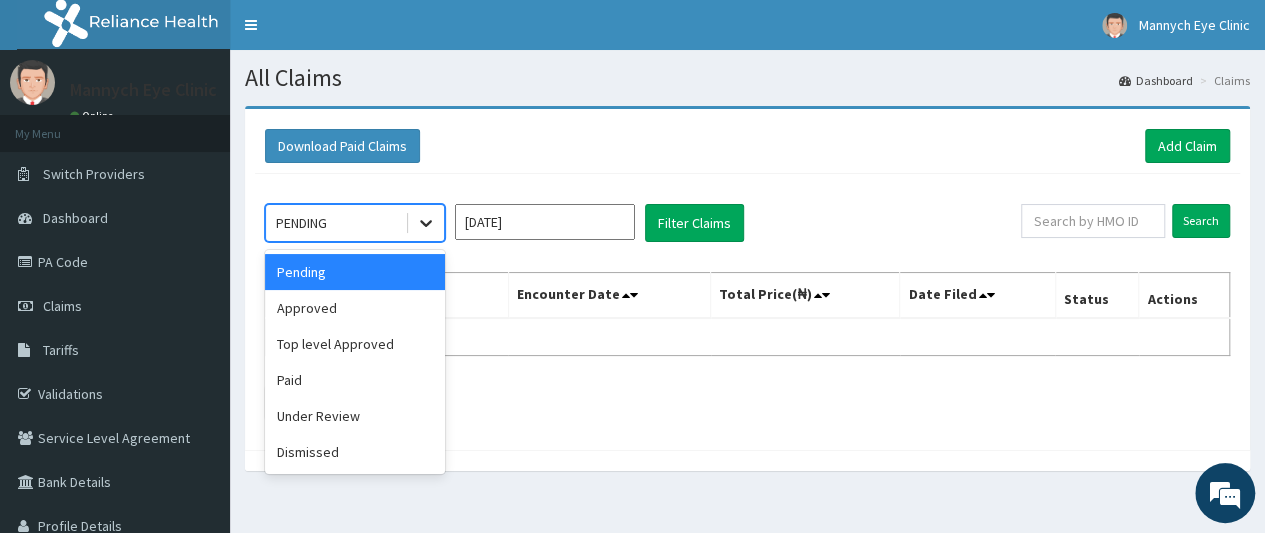 click 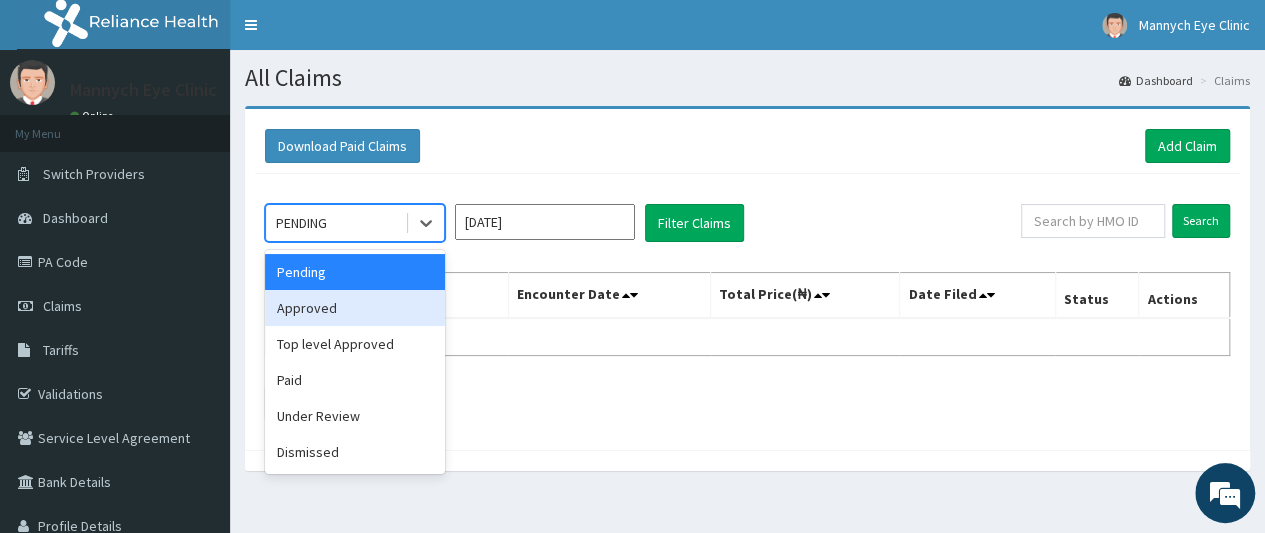 click on "Approved" at bounding box center [355, 308] 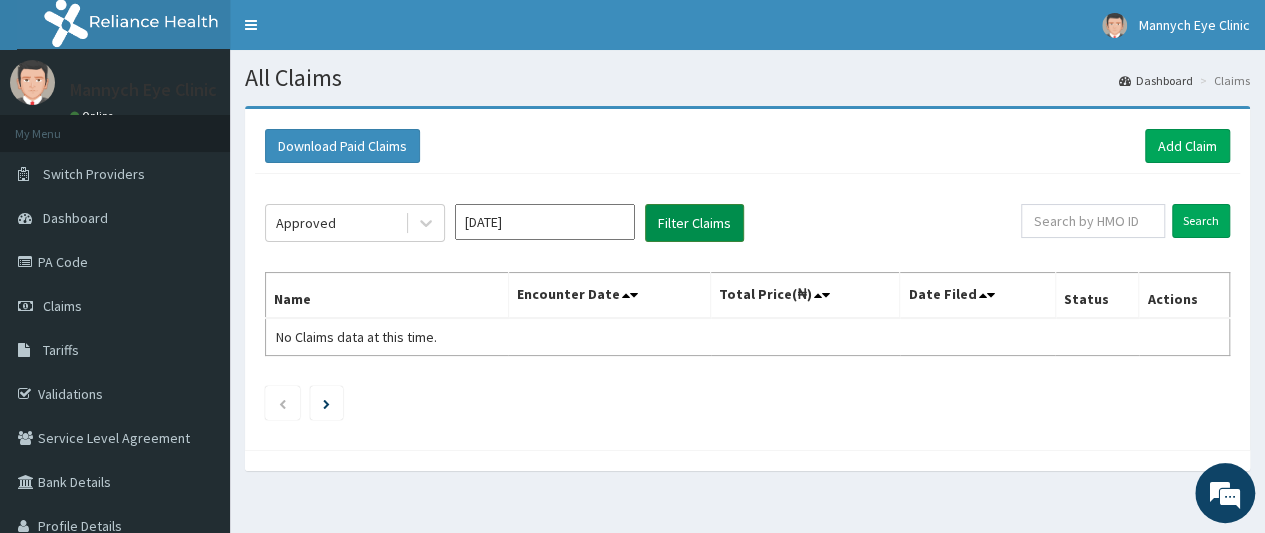 click on "Filter Claims" at bounding box center [694, 223] 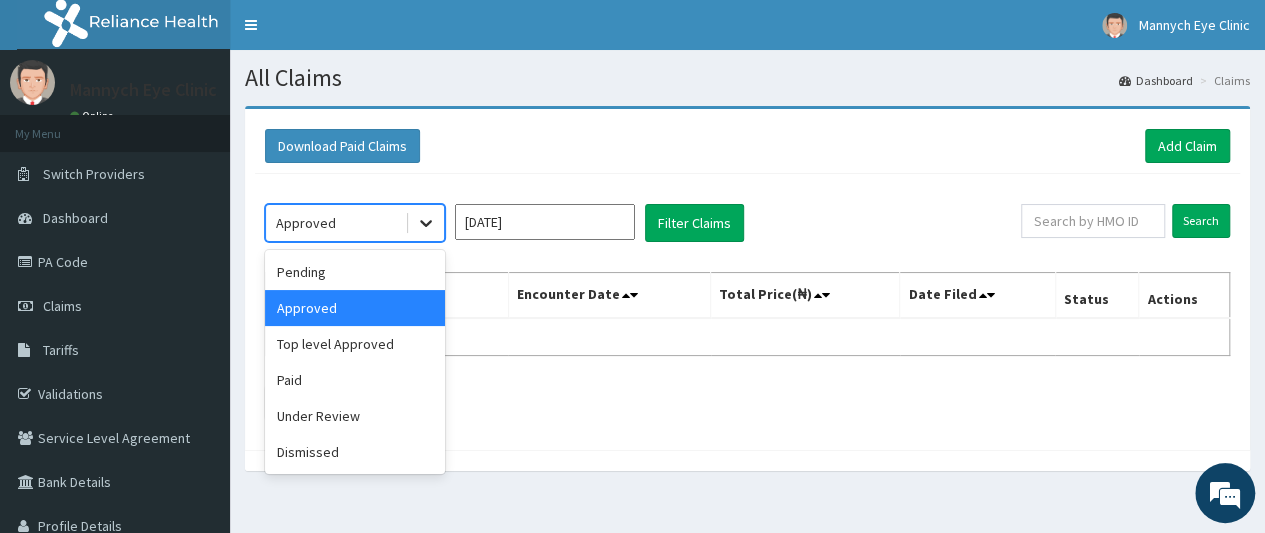 click 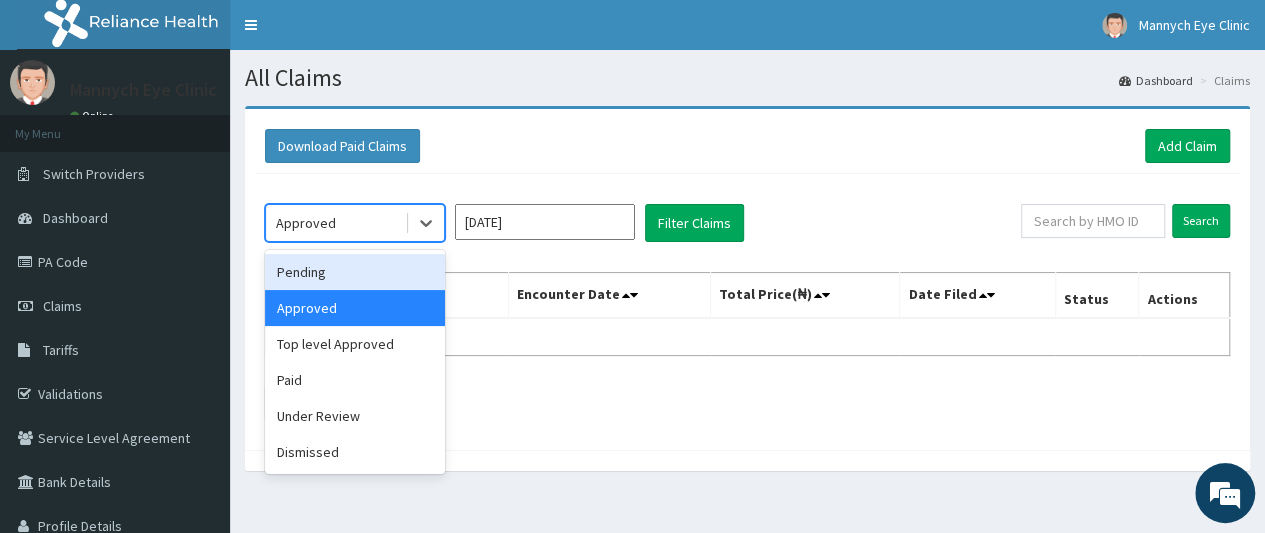 click on "Pending" at bounding box center [355, 272] 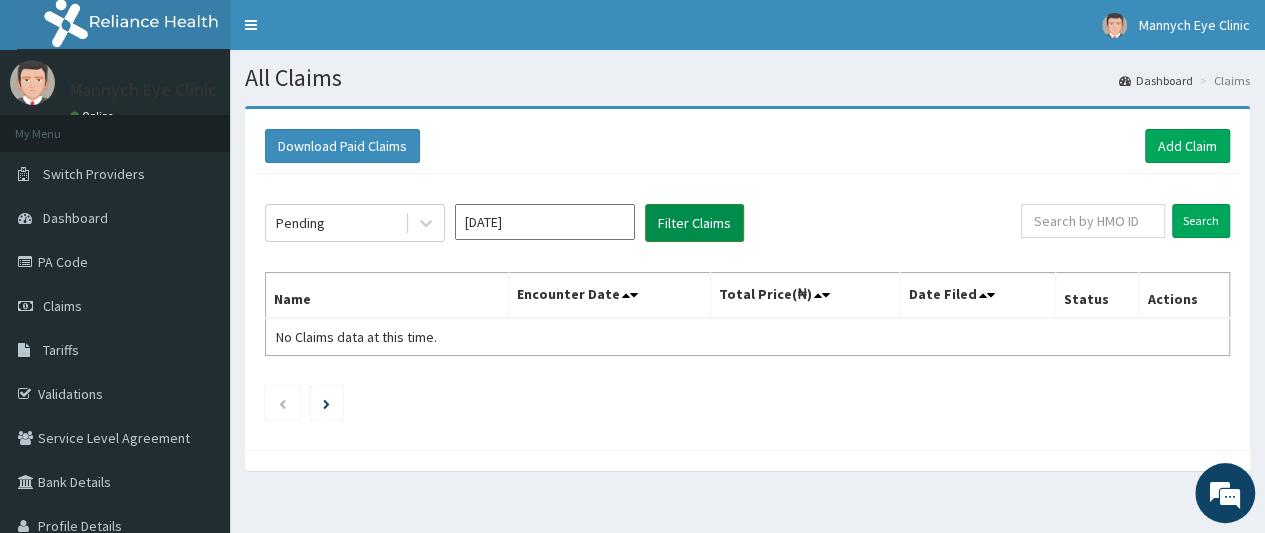 click on "Filter Claims" at bounding box center (694, 223) 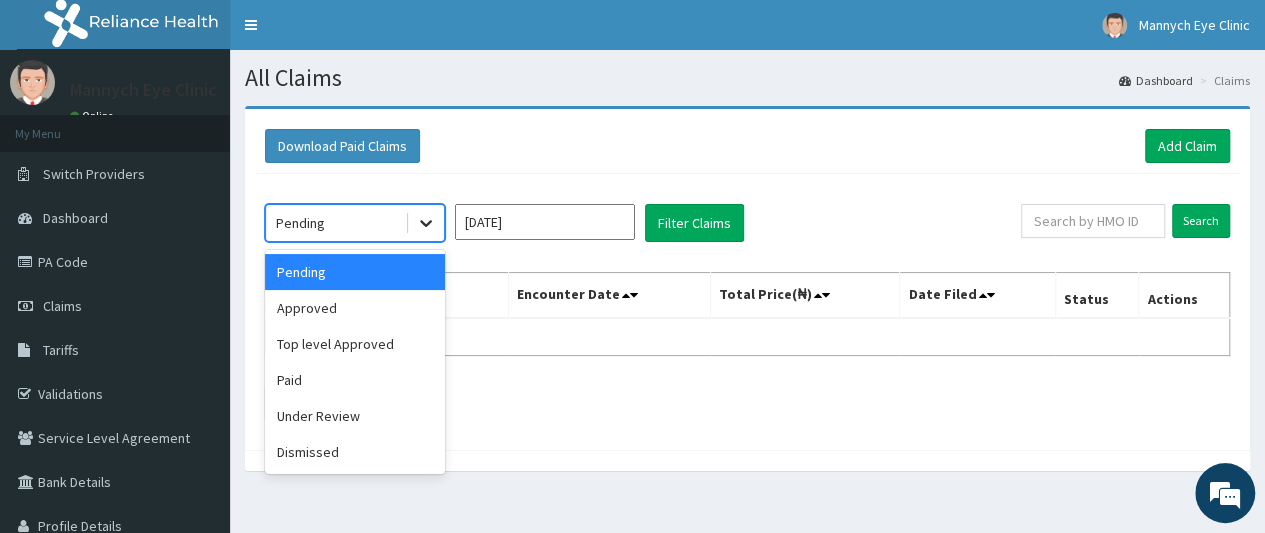 click 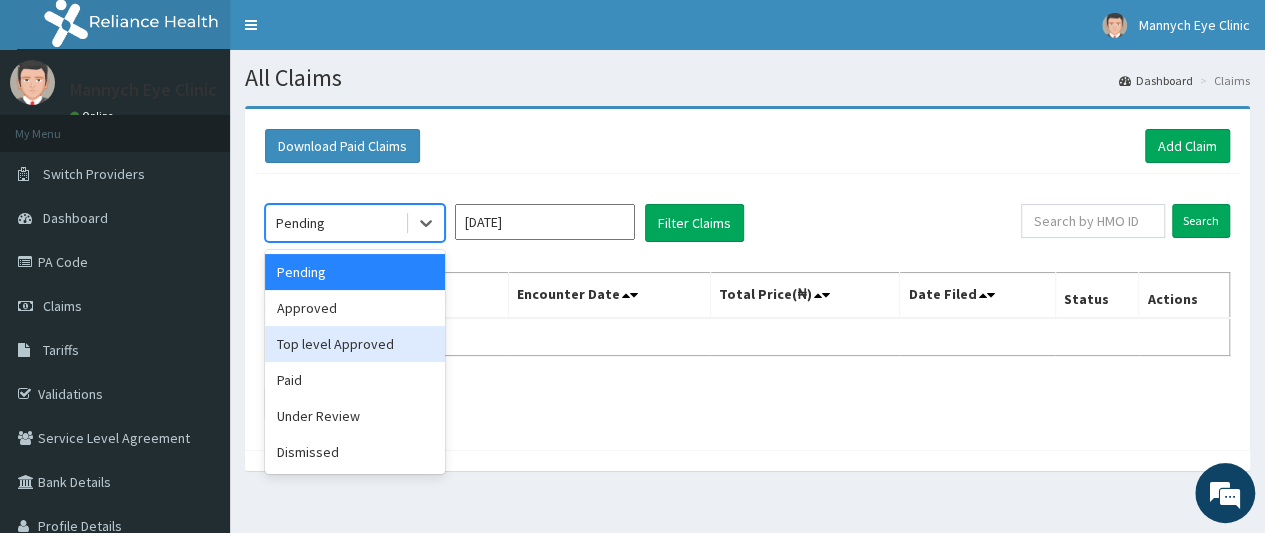click on "Top level Approved" at bounding box center [355, 344] 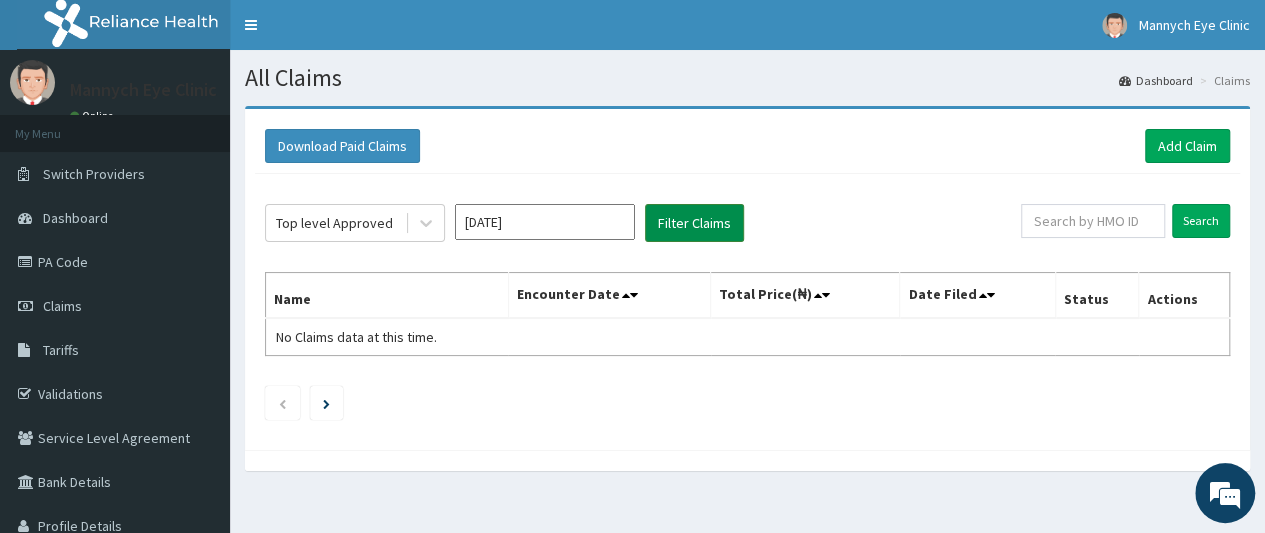 click on "Filter Claims" at bounding box center [694, 223] 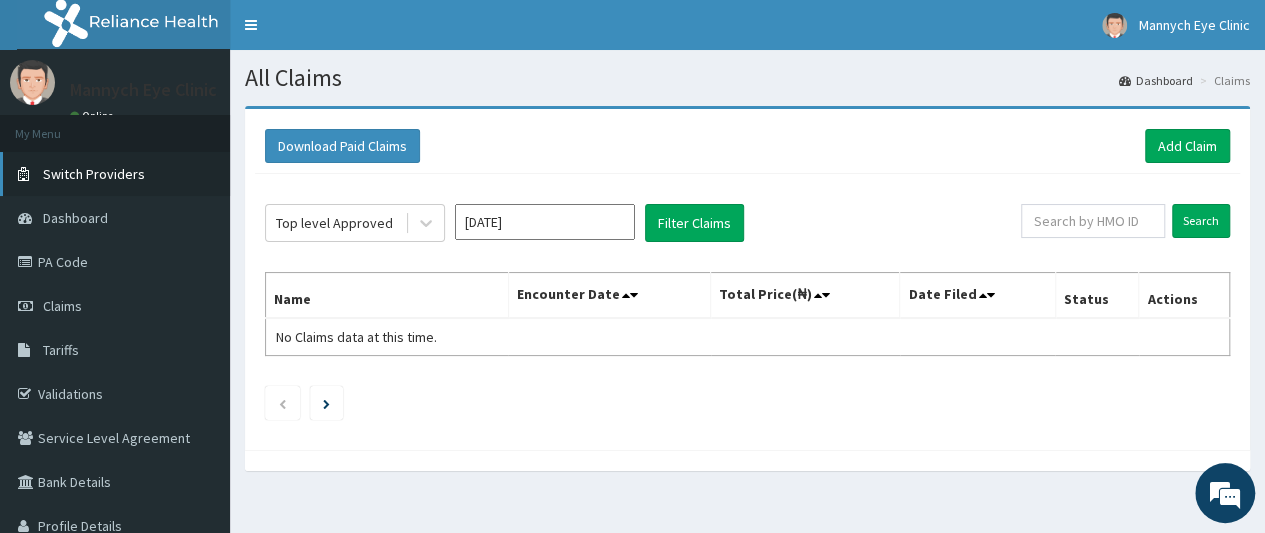 click on "Switch Providers" at bounding box center (94, 174) 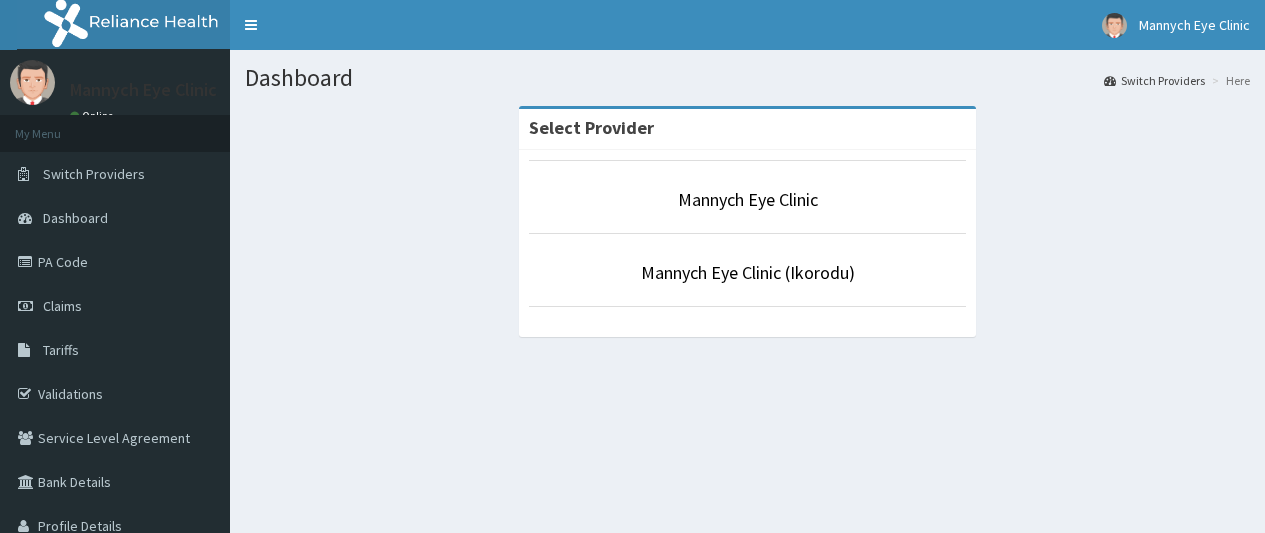 scroll, scrollTop: 0, scrollLeft: 0, axis: both 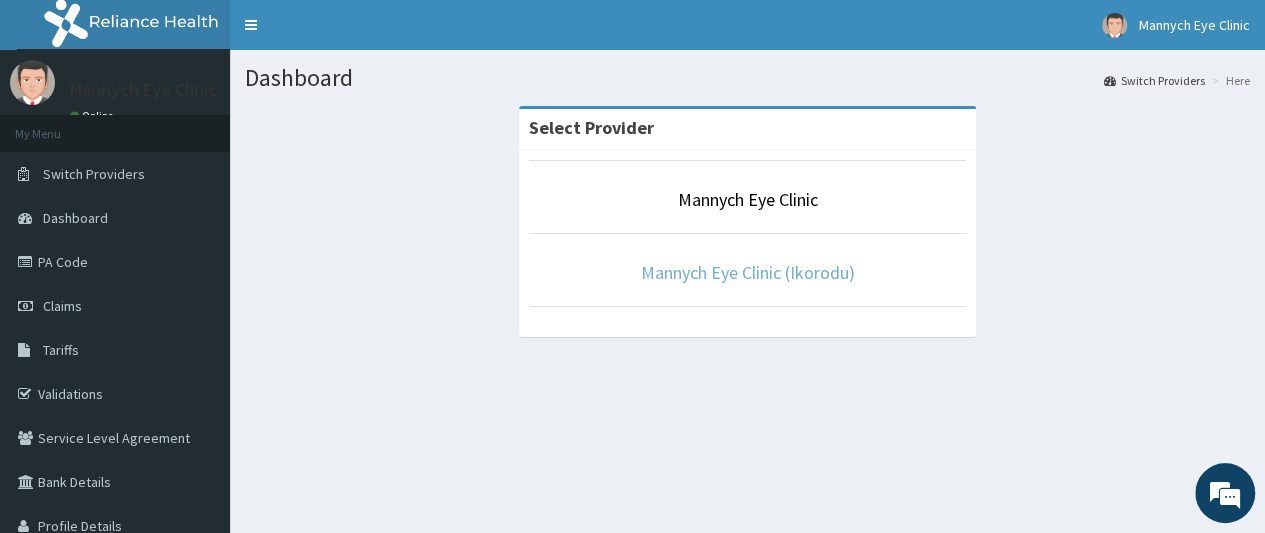 click on "Mannych Eye Clinic (Ikorodu)" at bounding box center [748, 272] 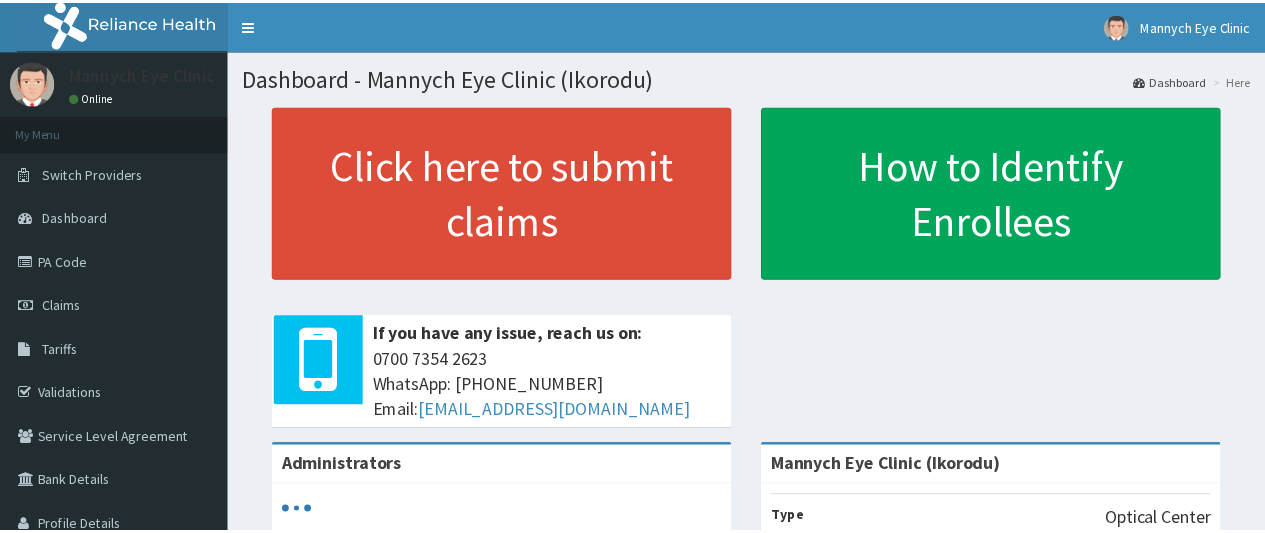 scroll, scrollTop: 0, scrollLeft: 0, axis: both 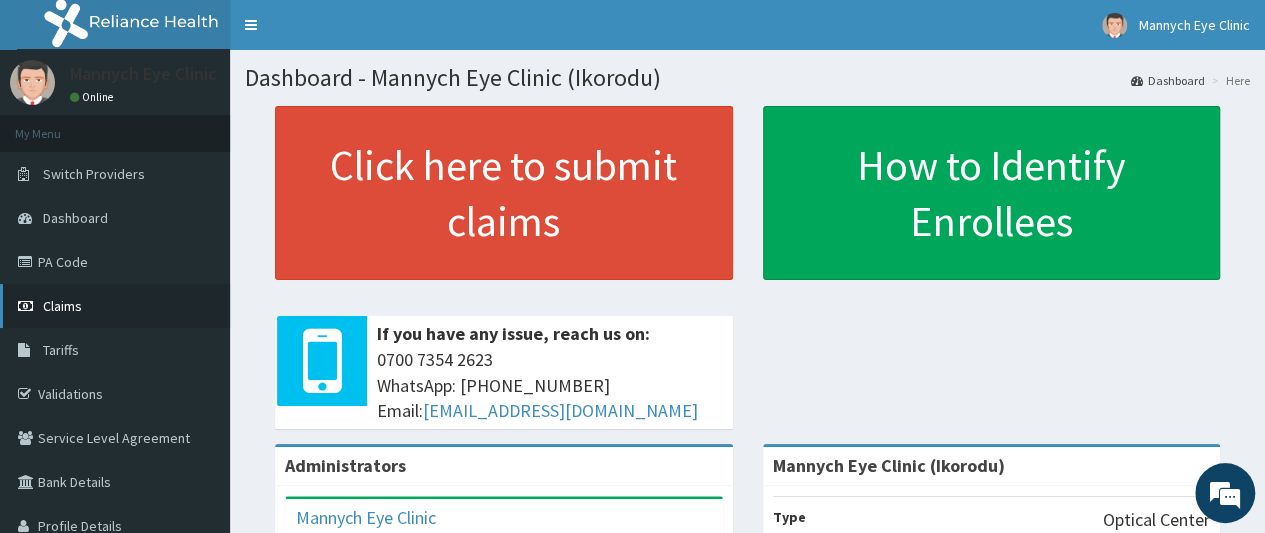 click on "Claims" at bounding box center [62, 306] 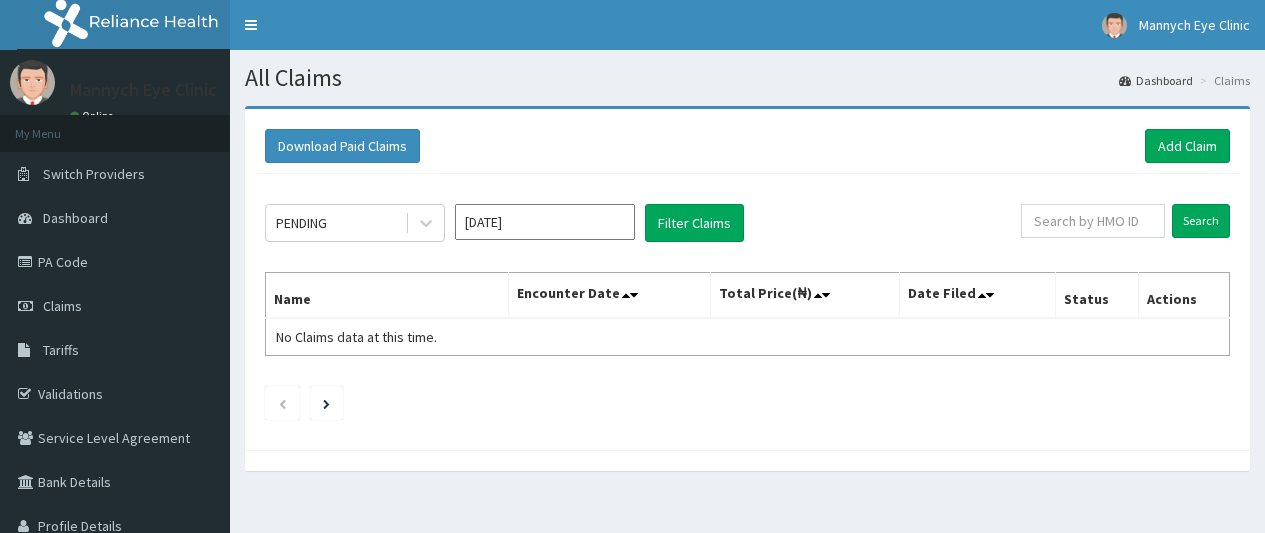 scroll, scrollTop: 0, scrollLeft: 0, axis: both 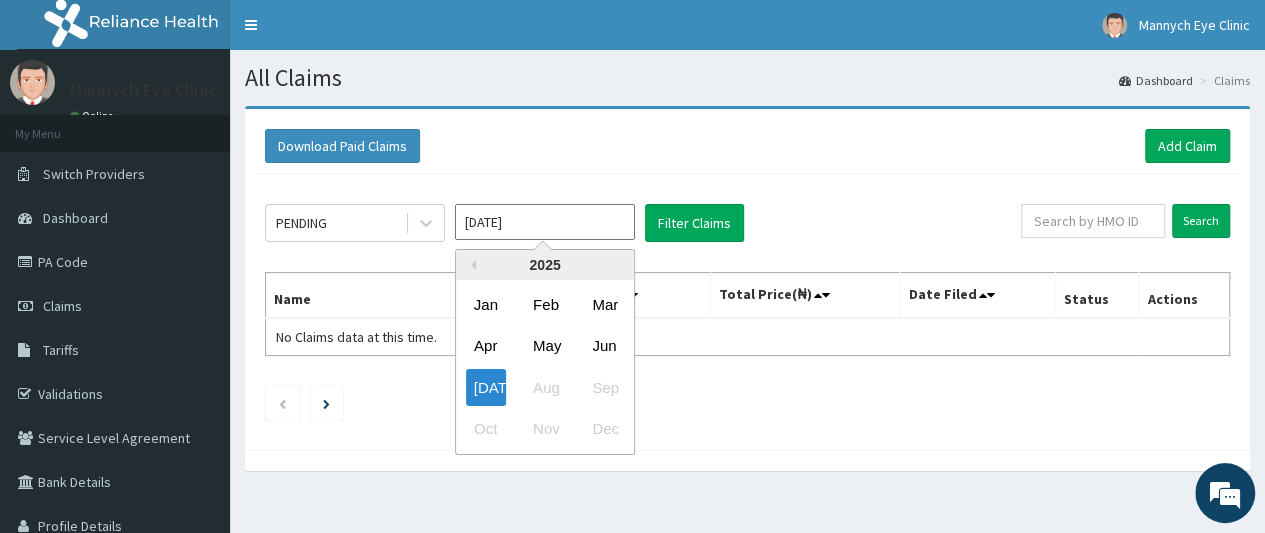 click on "Jul 2025" at bounding box center [545, 222] 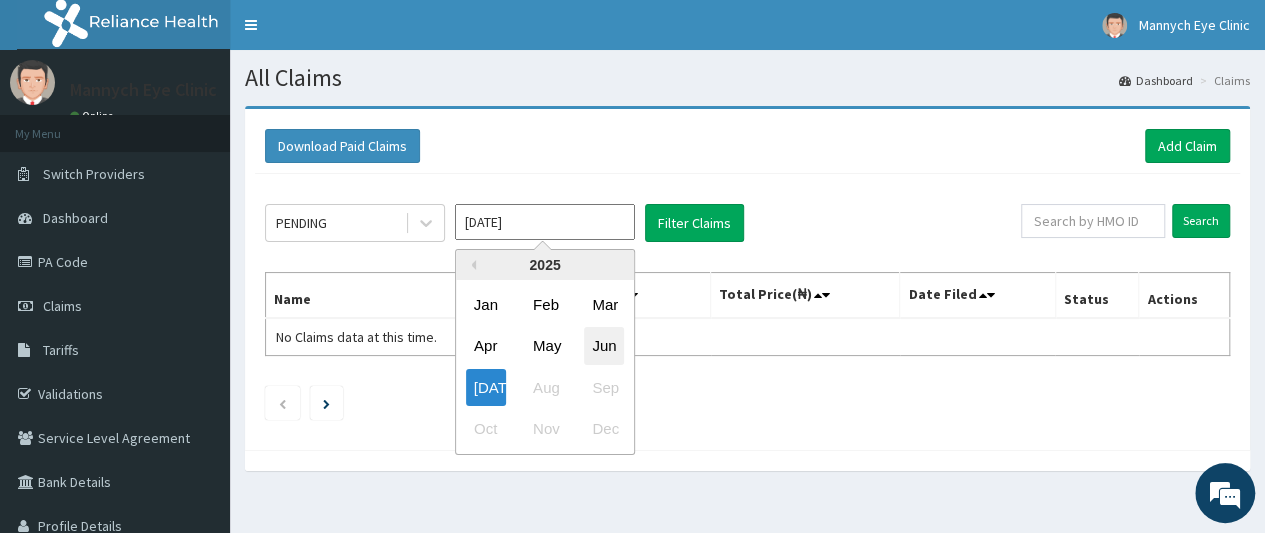 click on "Jun" at bounding box center [604, 346] 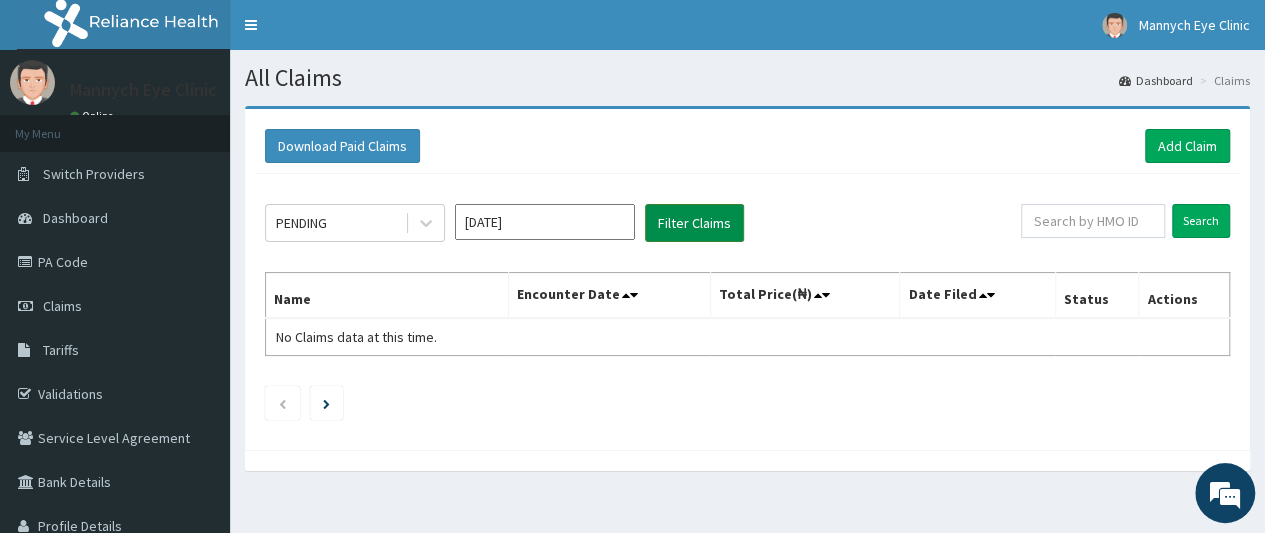 click on "Filter Claims" at bounding box center [694, 223] 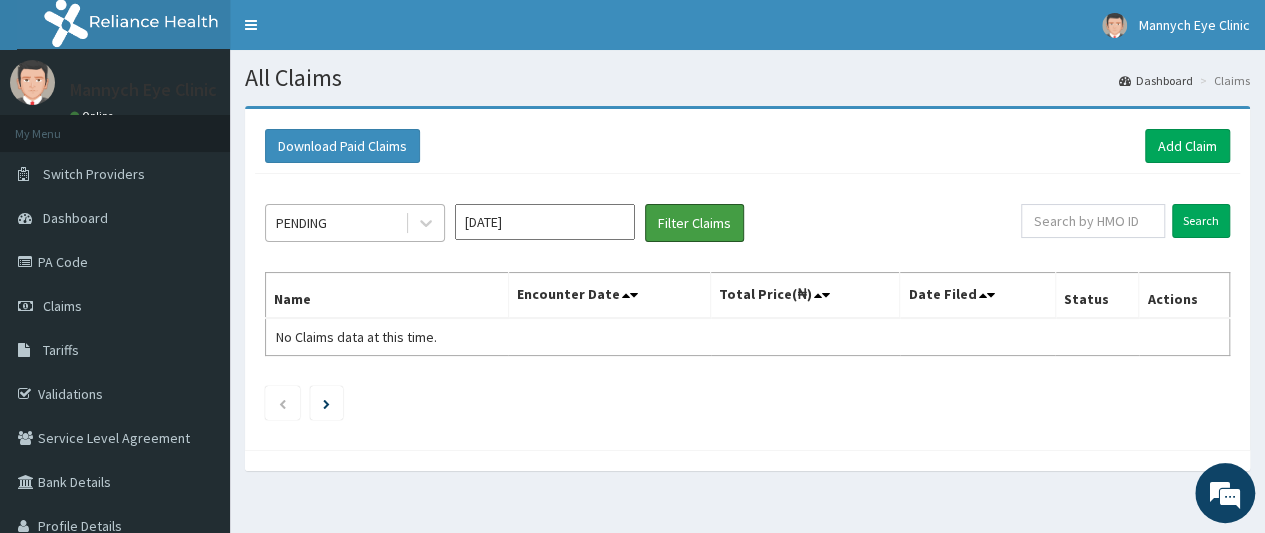 scroll, scrollTop: 0, scrollLeft: 0, axis: both 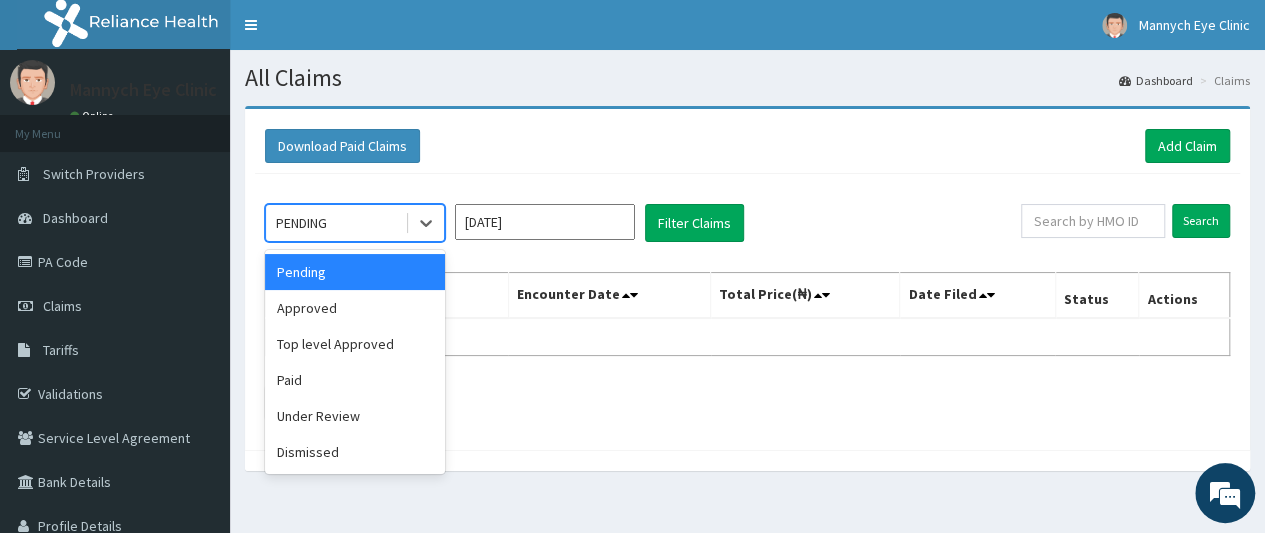 click on "PENDING" at bounding box center (335, 223) 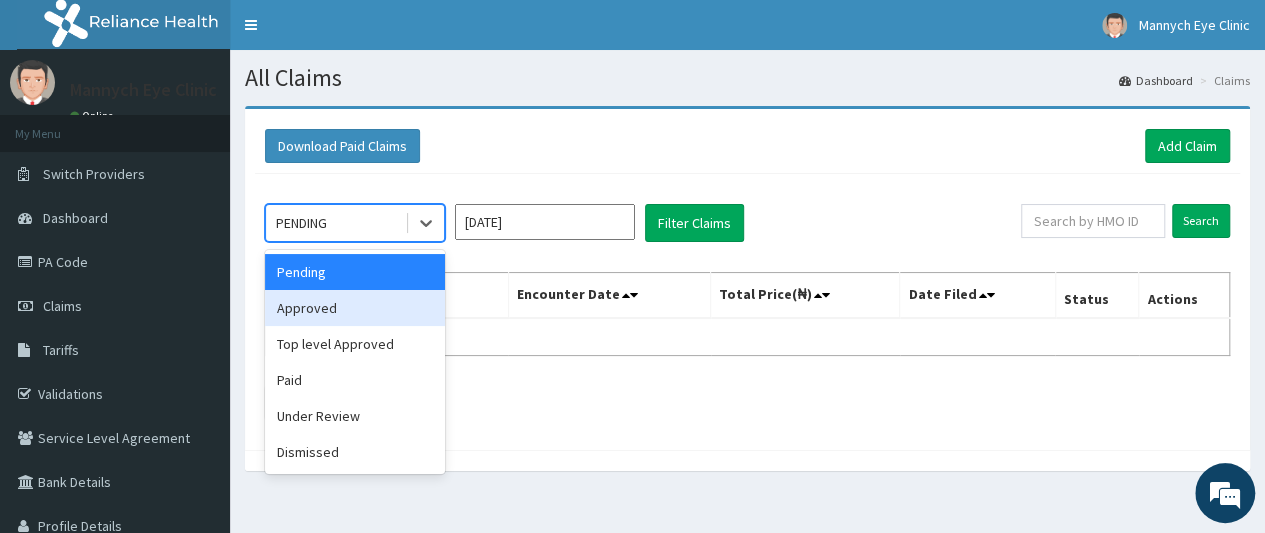 click on "Approved" at bounding box center [355, 308] 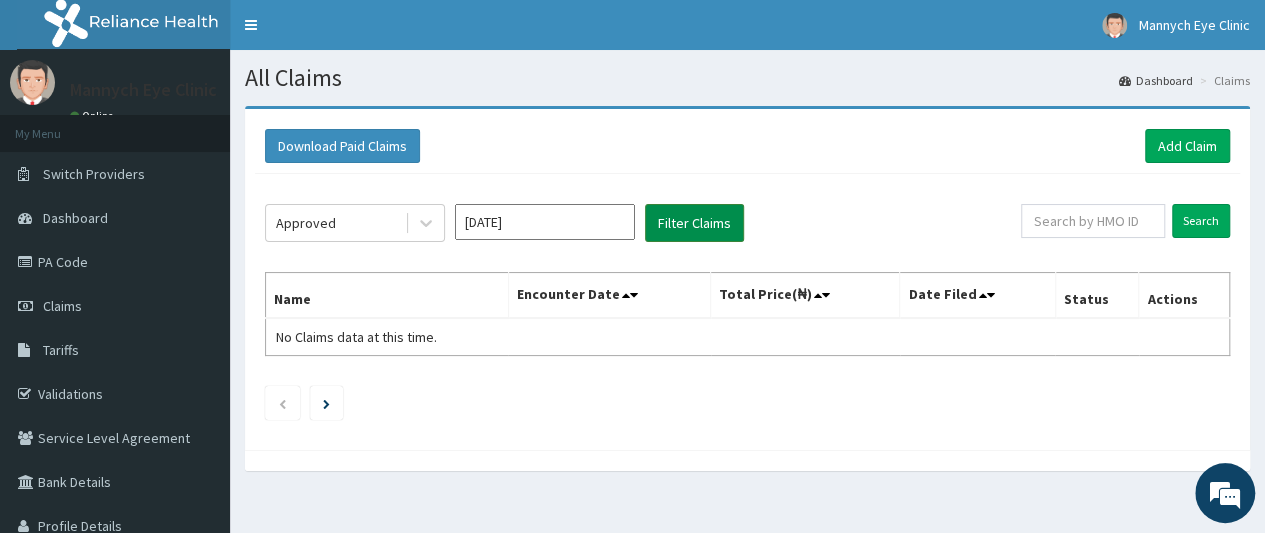 click on "Filter Claims" at bounding box center (694, 223) 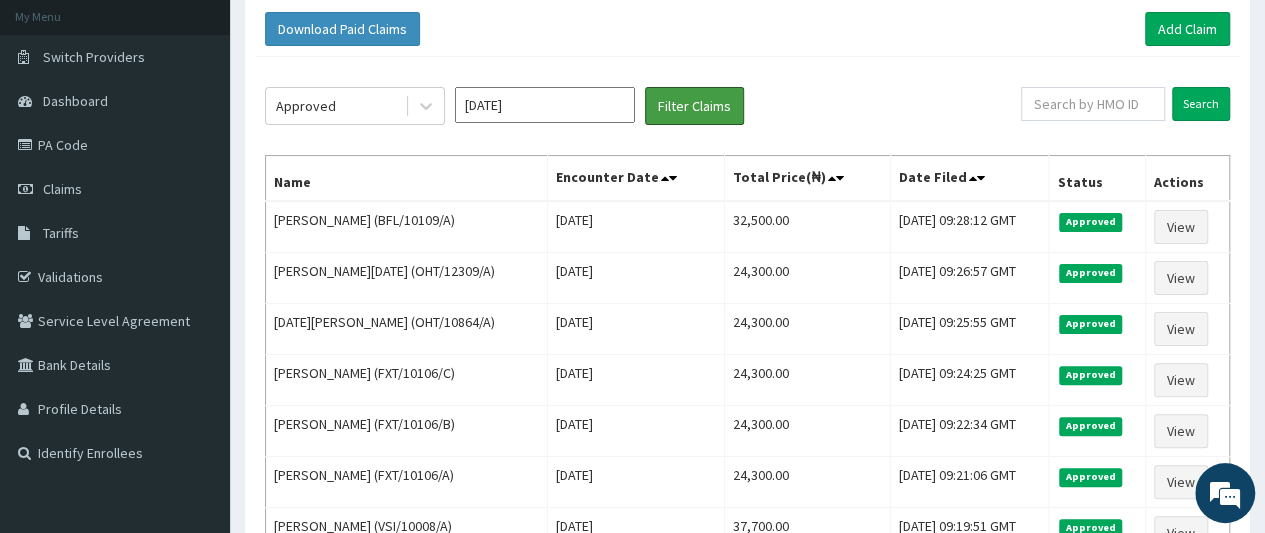 scroll, scrollTop: 137, scrollLeft: 0, axis: vertical 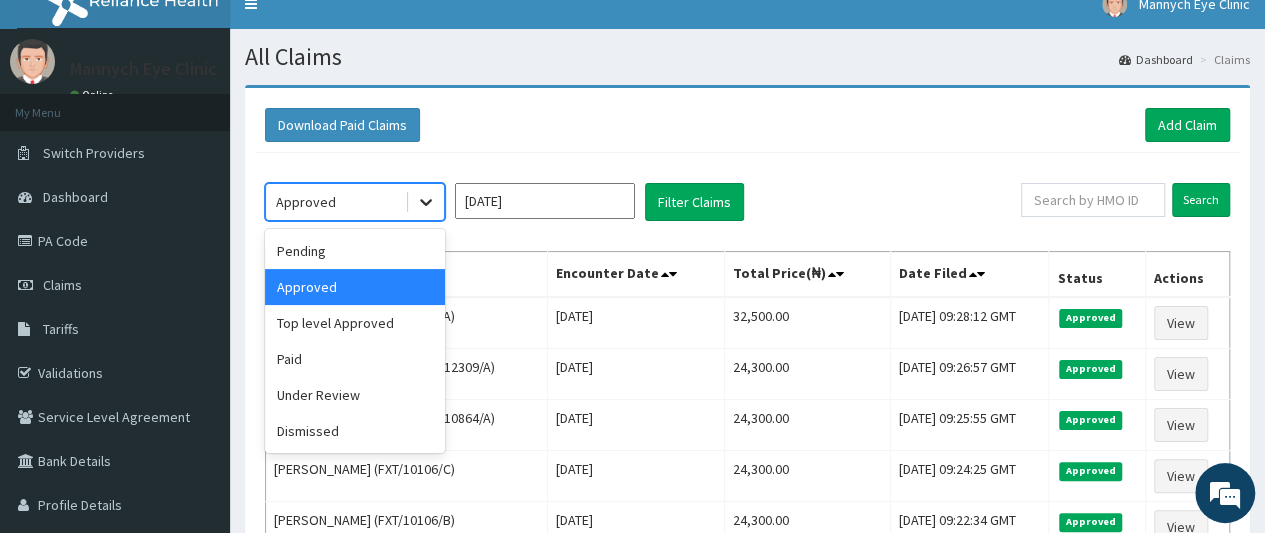 click at bounding box center (426, 202) 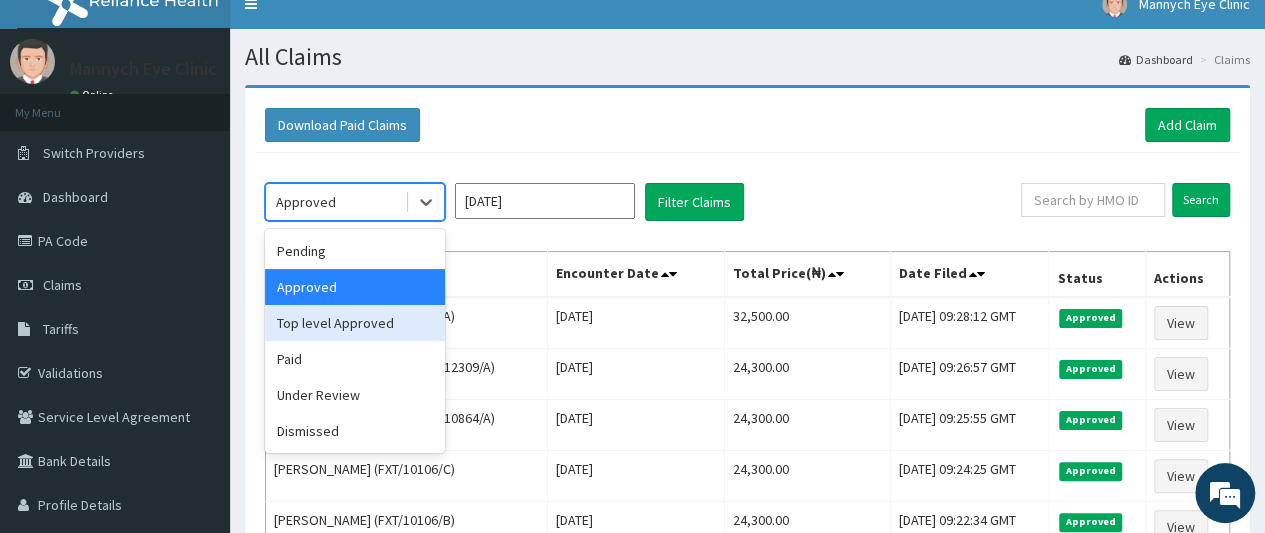 click on "Top level Approved" at bounding box center [355, 323] 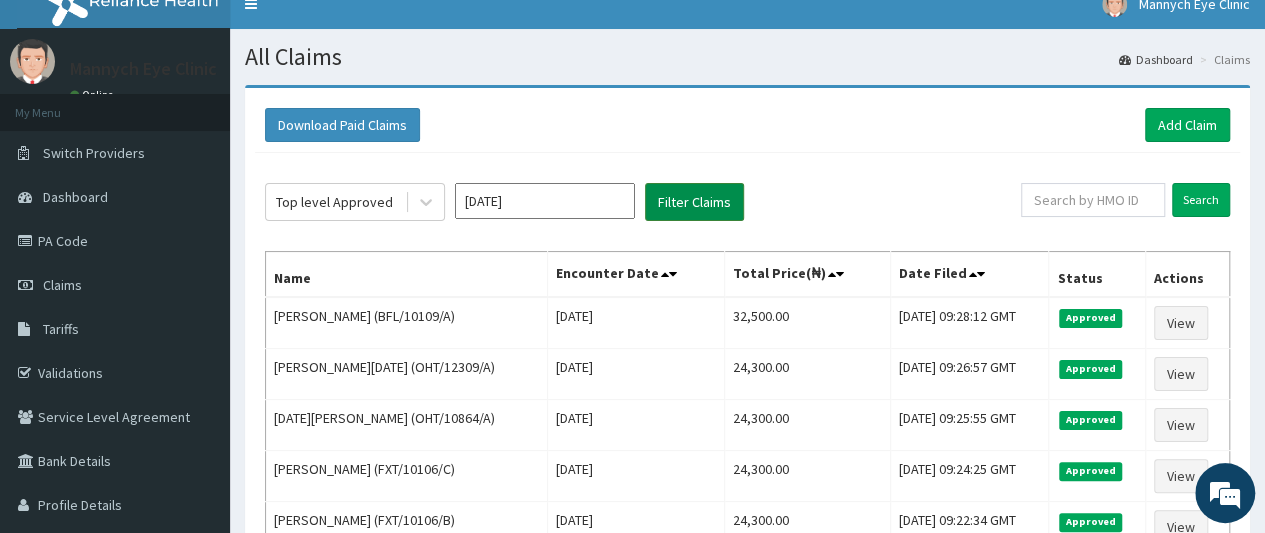 click on "Filter Claims" at bounding box center [694, 202] 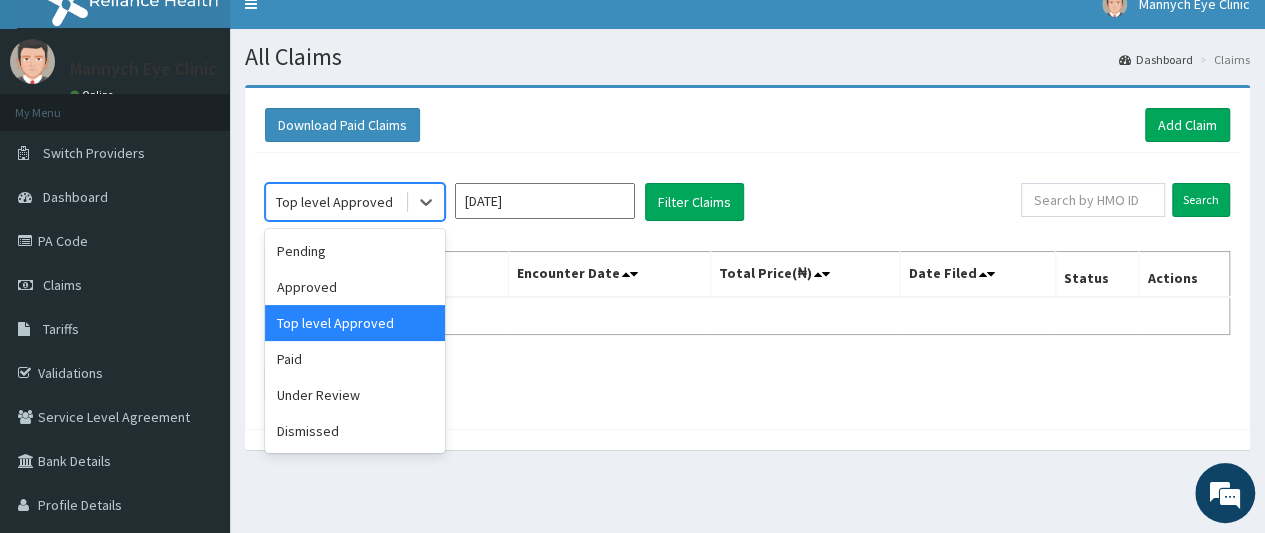 click on "Top level Approved" at bounding box center [334, 202] 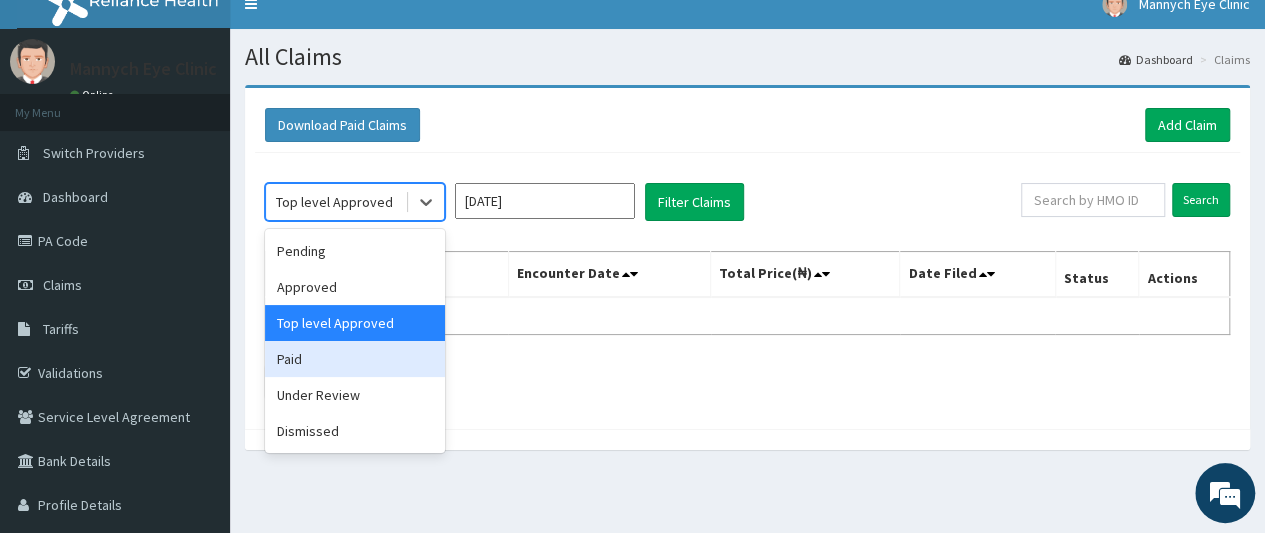 click on "Paid" at bounding box center [355, 359] 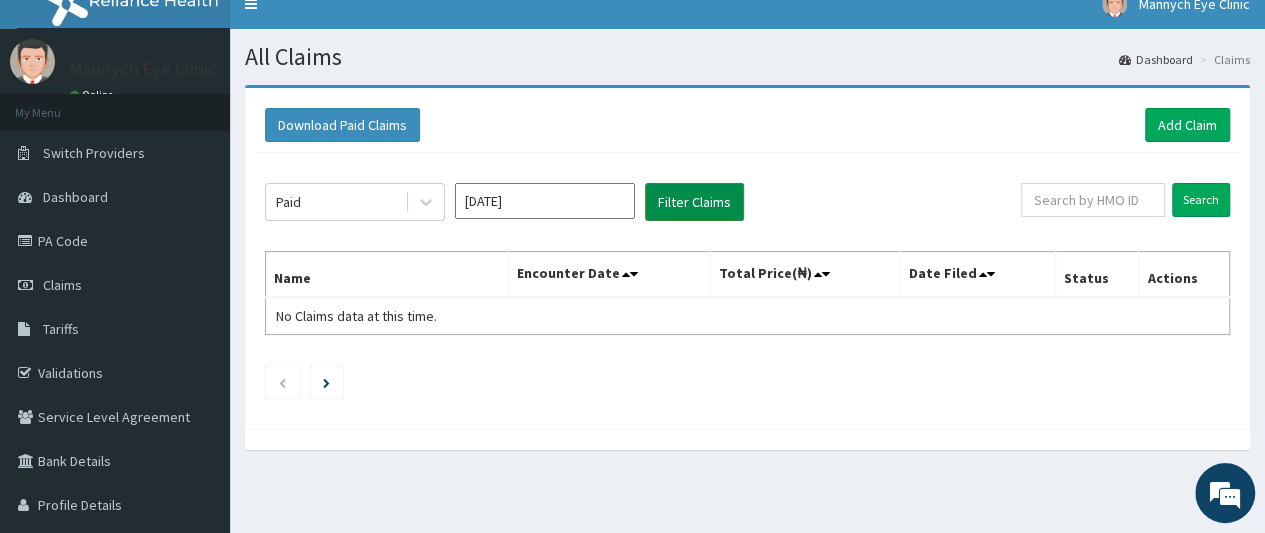 click on "Filter Claims" at bounding box center (694, 202) 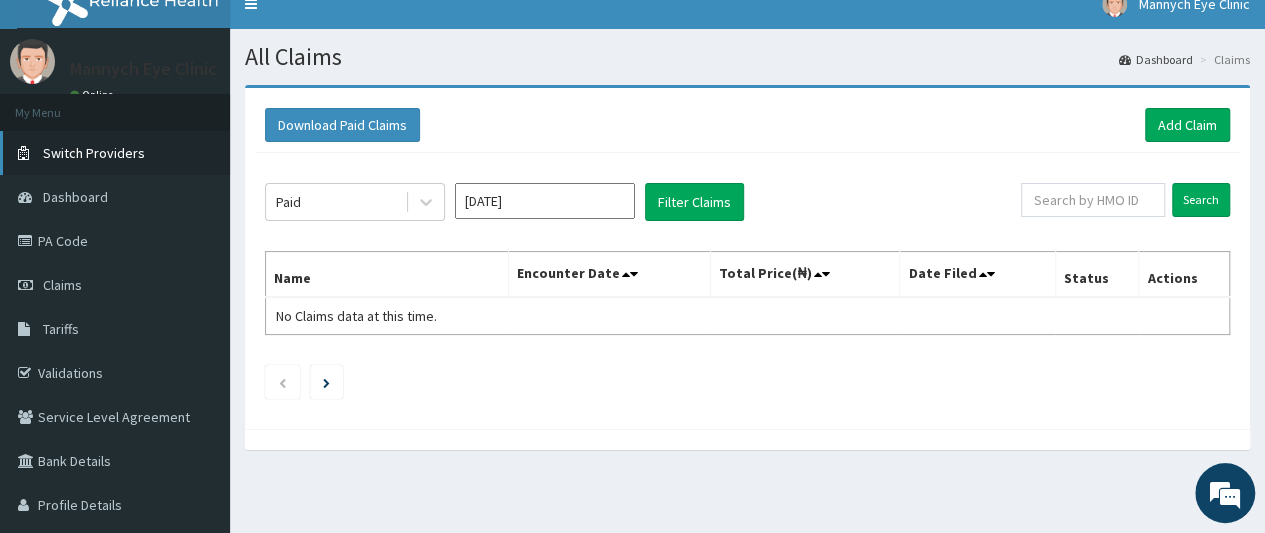 click on "Switch Providers" at bounding box center (94, 153) 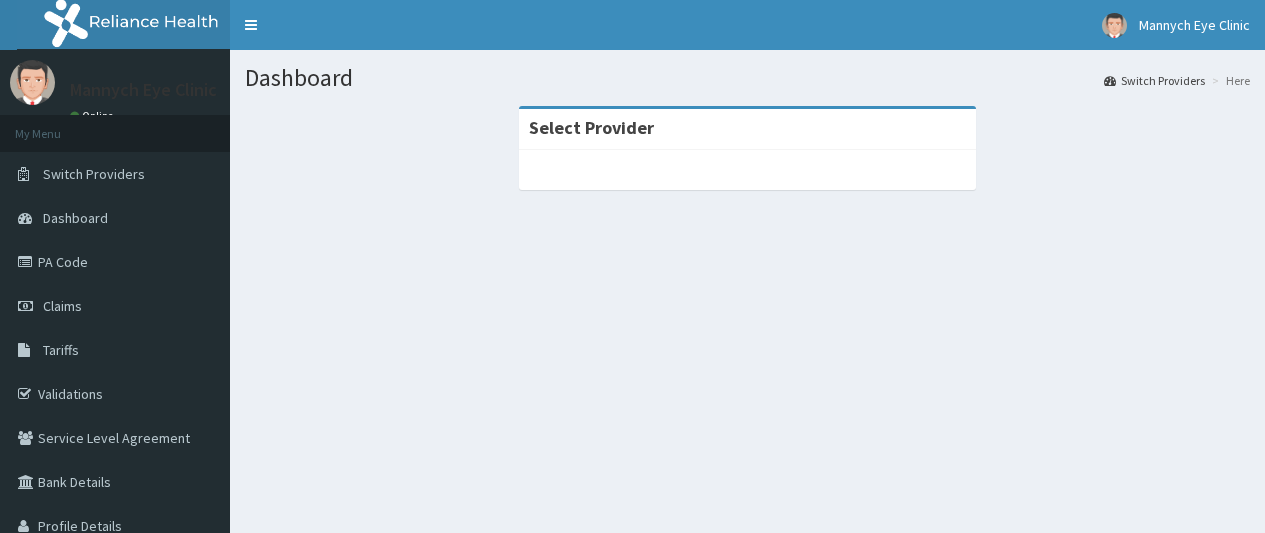 scroll, scrollTop: 0, scrollLeft: 0, axis: both 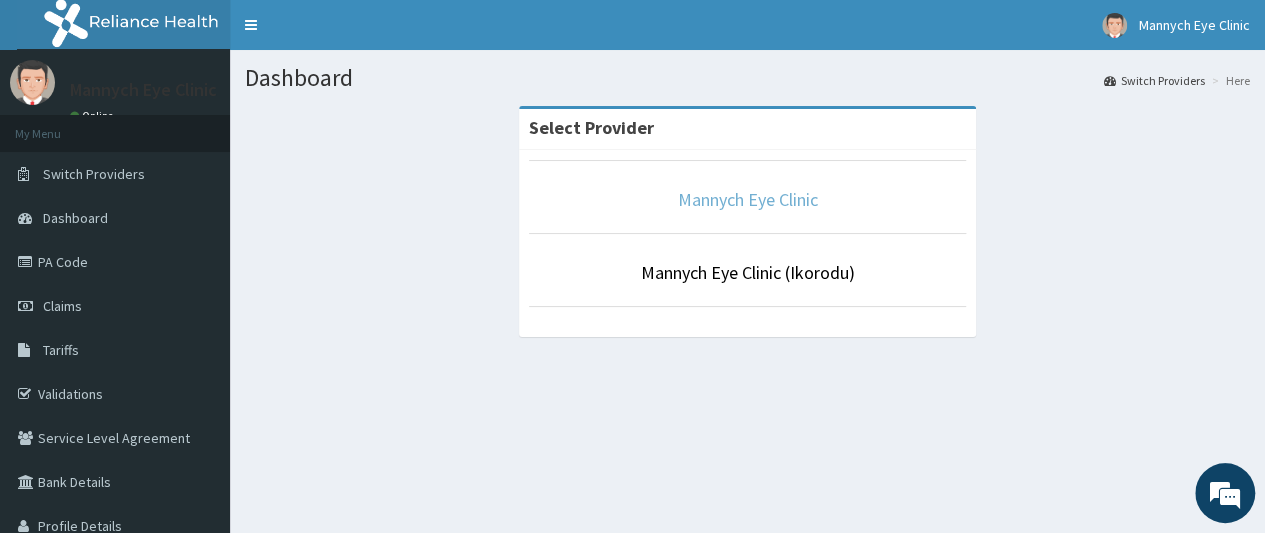 click on "Mannych Eye Clinic" at bounding box center (748, 199) 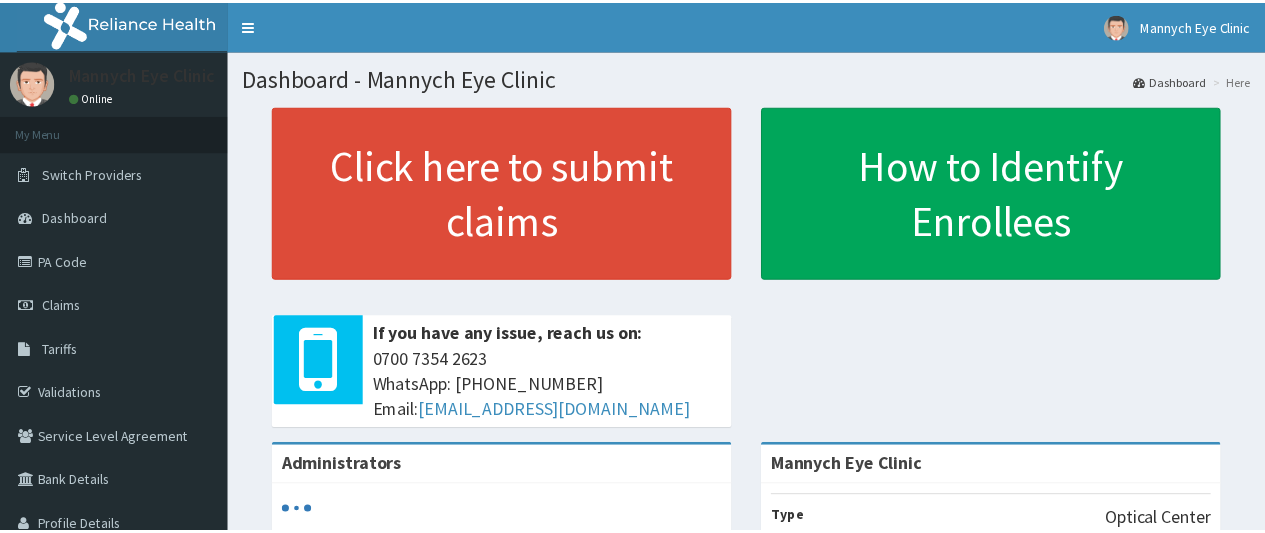 scroll, scrollTop: 0, scrollLeft: 0, axis: both 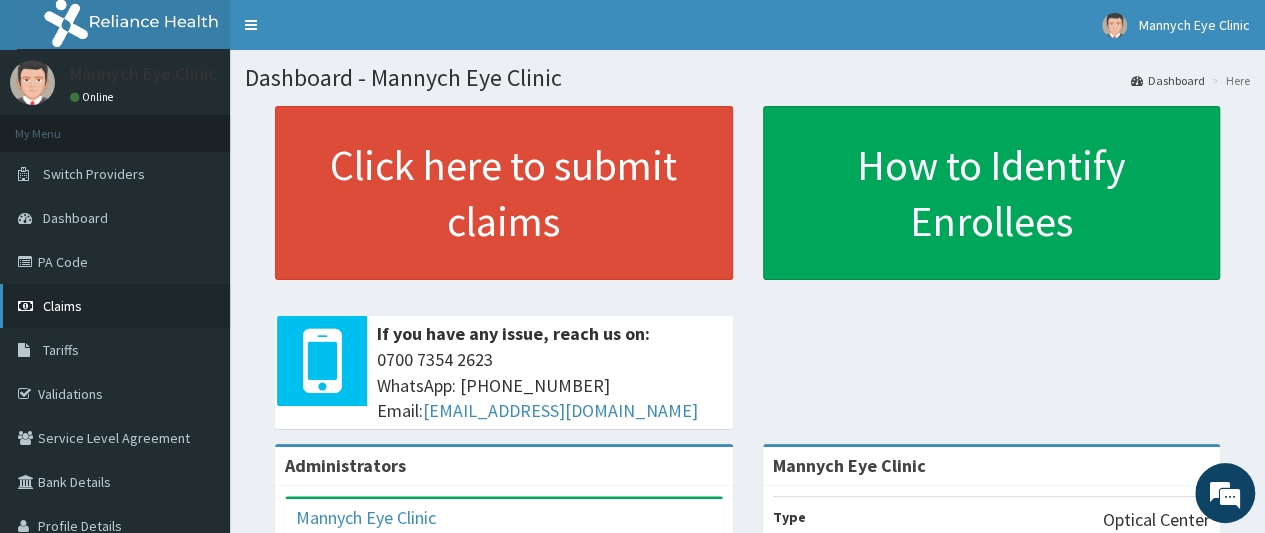 click on "Claims" at bounding box center [62, 306] 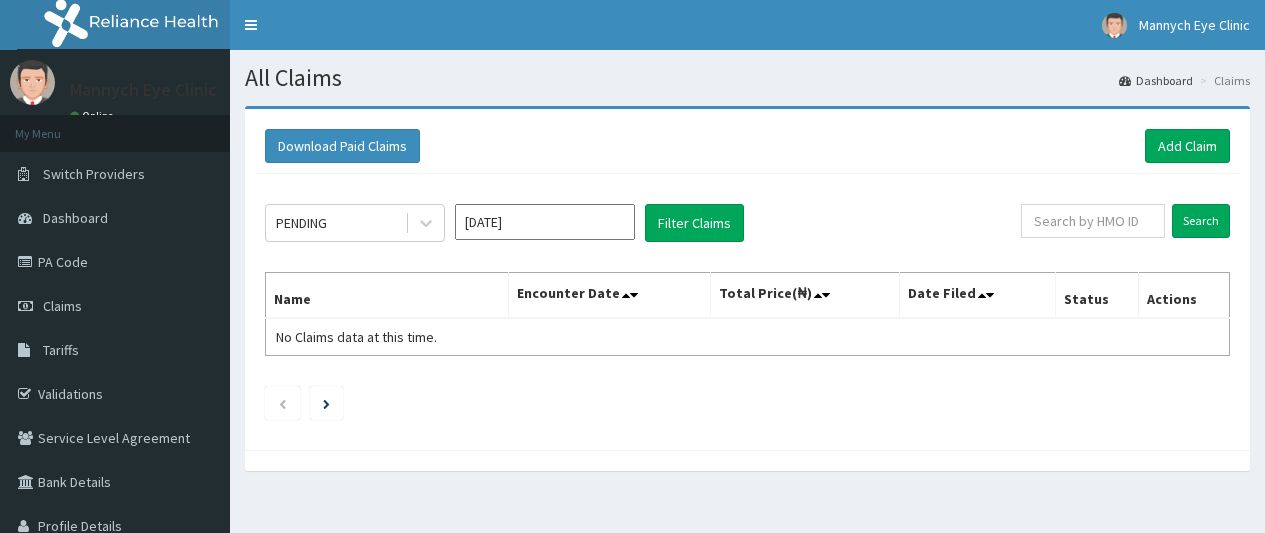 scroll, scrollTop: 0, scrollLeft: 0, axis: both 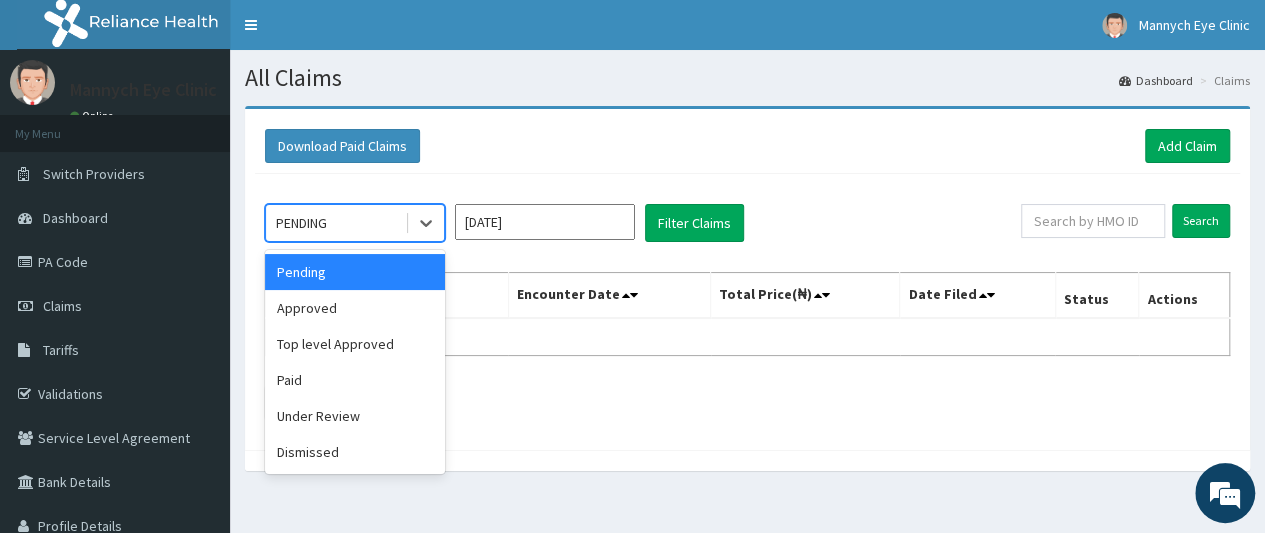 click on "PENDING" at bounding box center (335, 223) 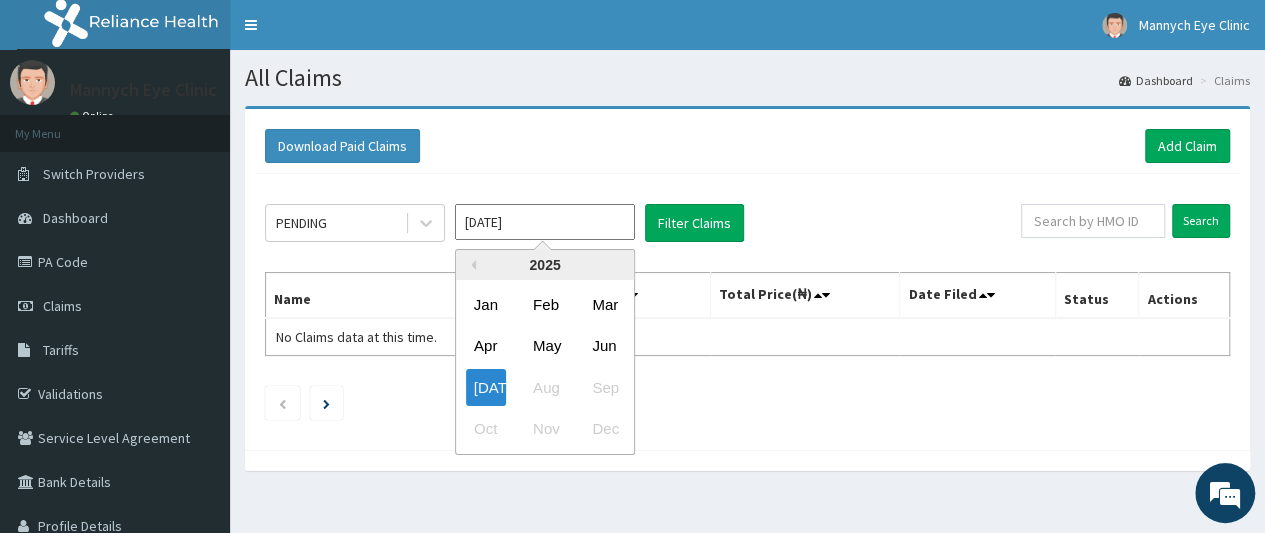 click on "Jul 2025" at bounding box center [545, 222] 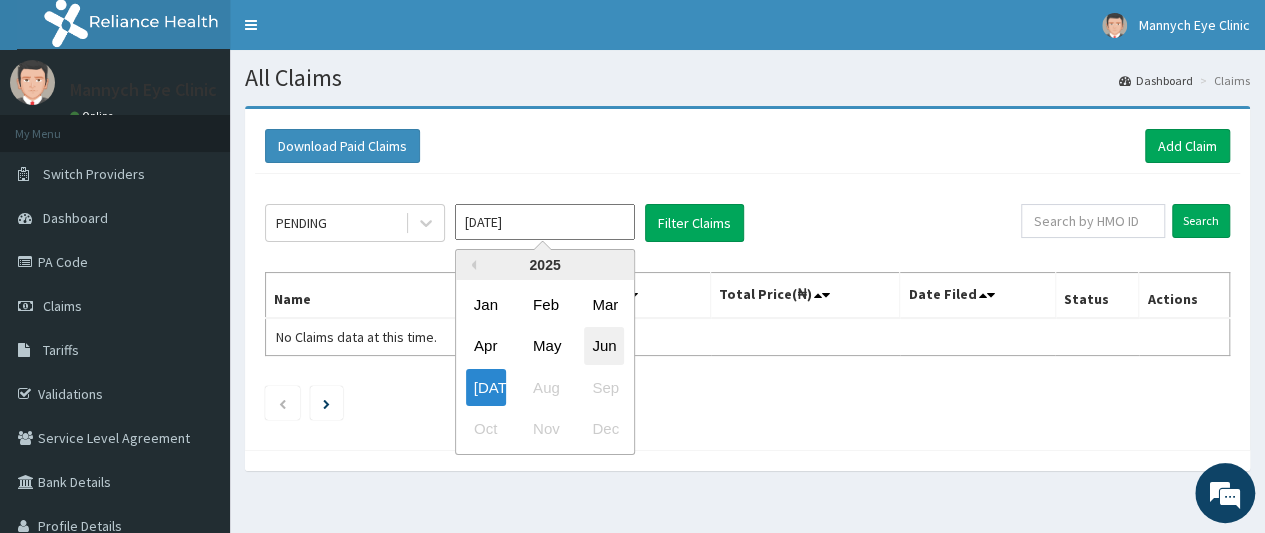click on "Jun" at bounding box center (604, 346) 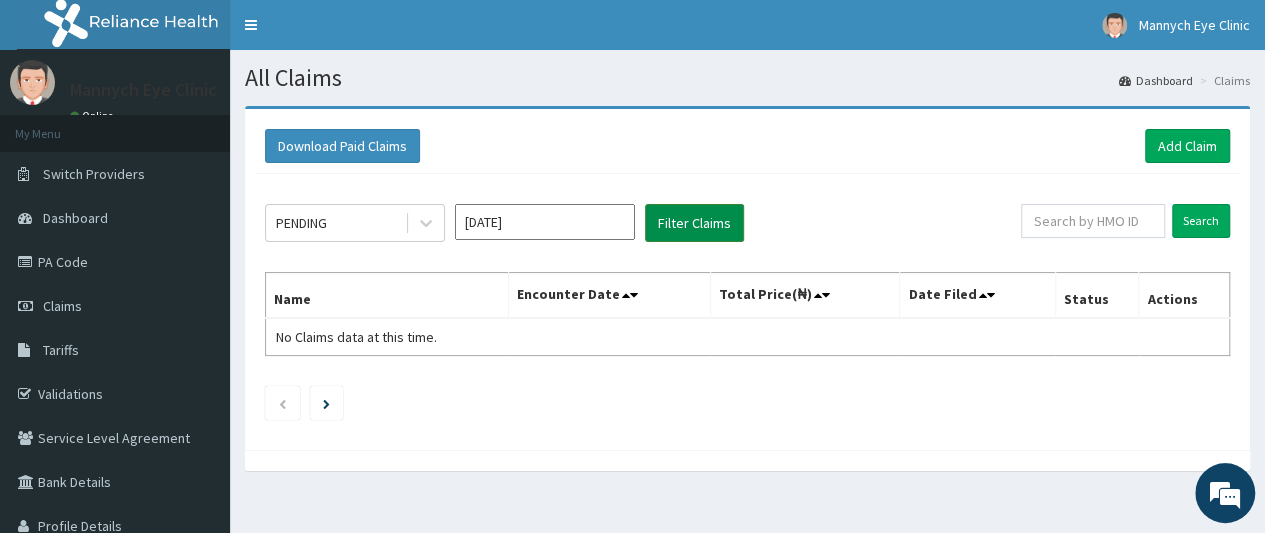 click on "Filter Claims" at bounding box center (694, 223) 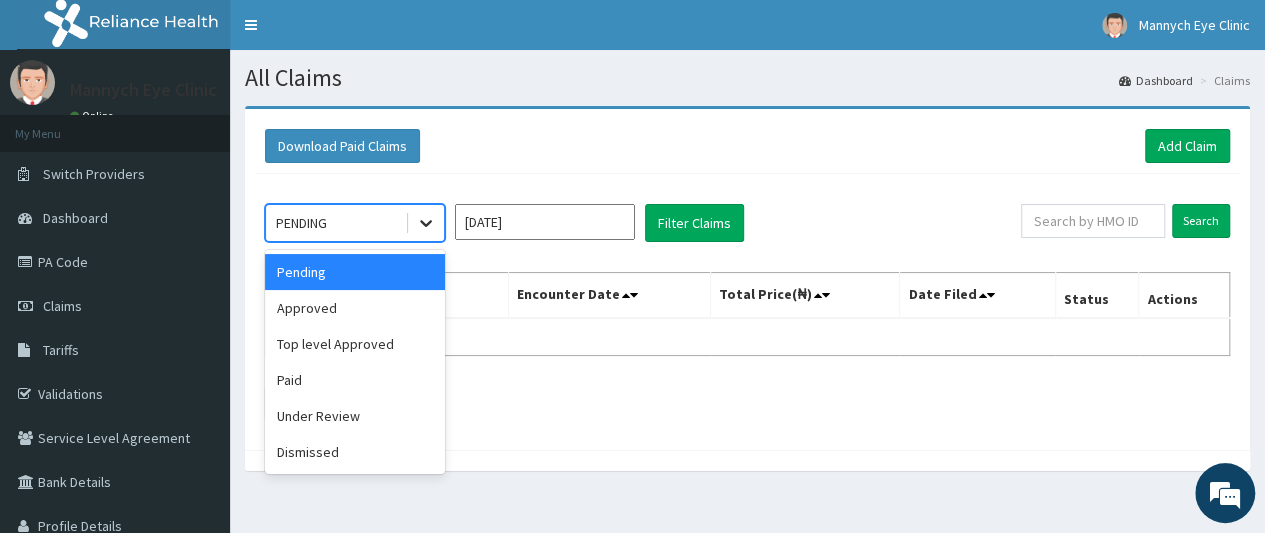click 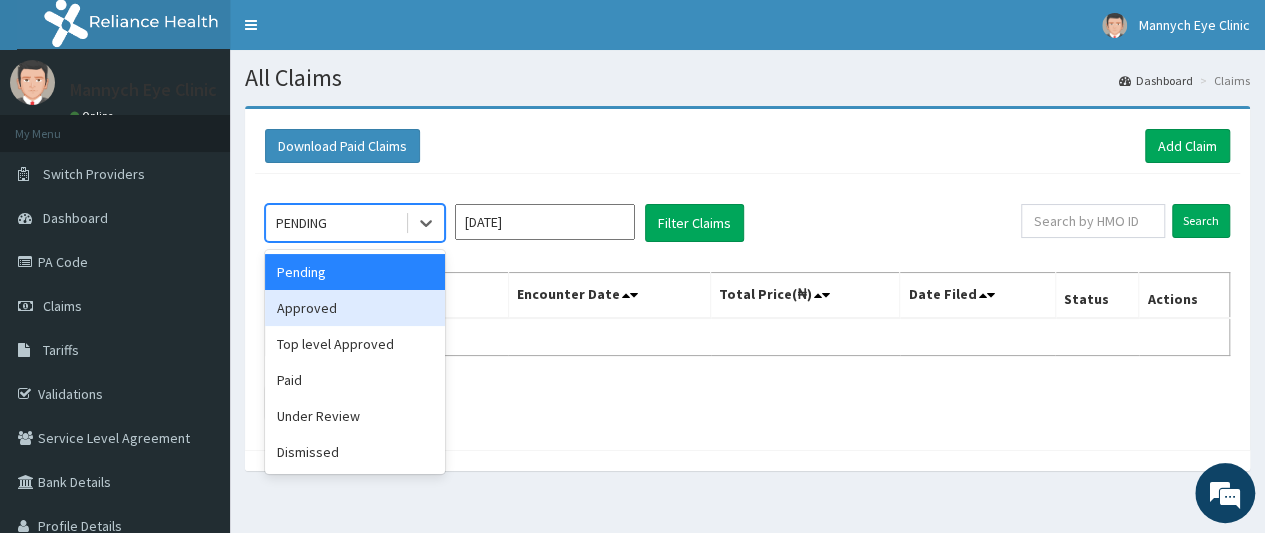 click on "Approved" at bounding box center [355, 308] 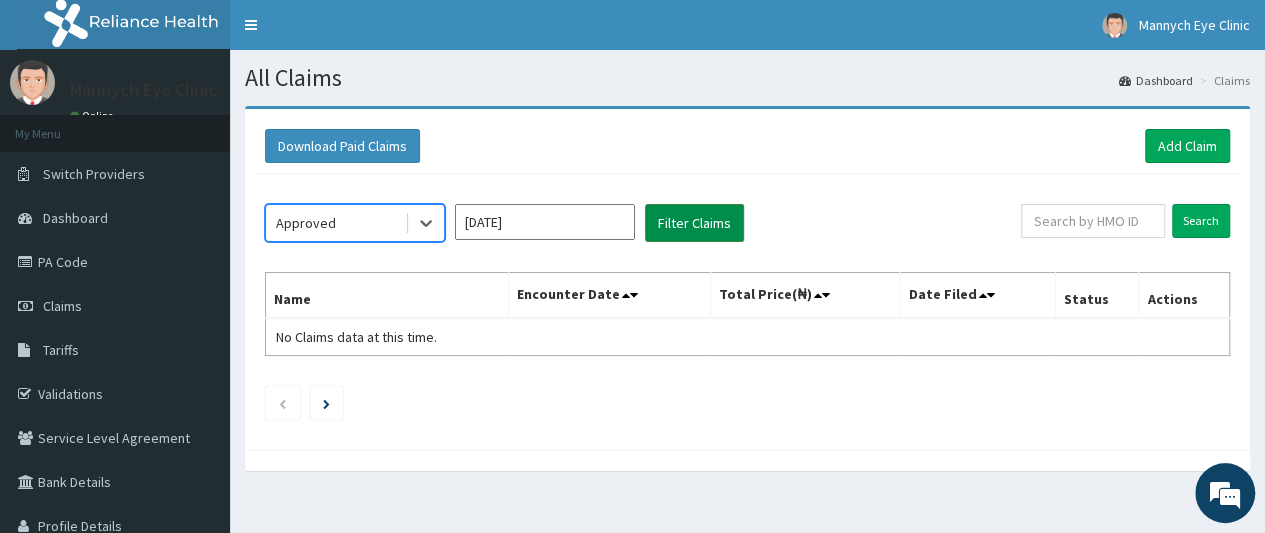 scroll, scrollTop: 0, scrollLeft: 0, axis: both 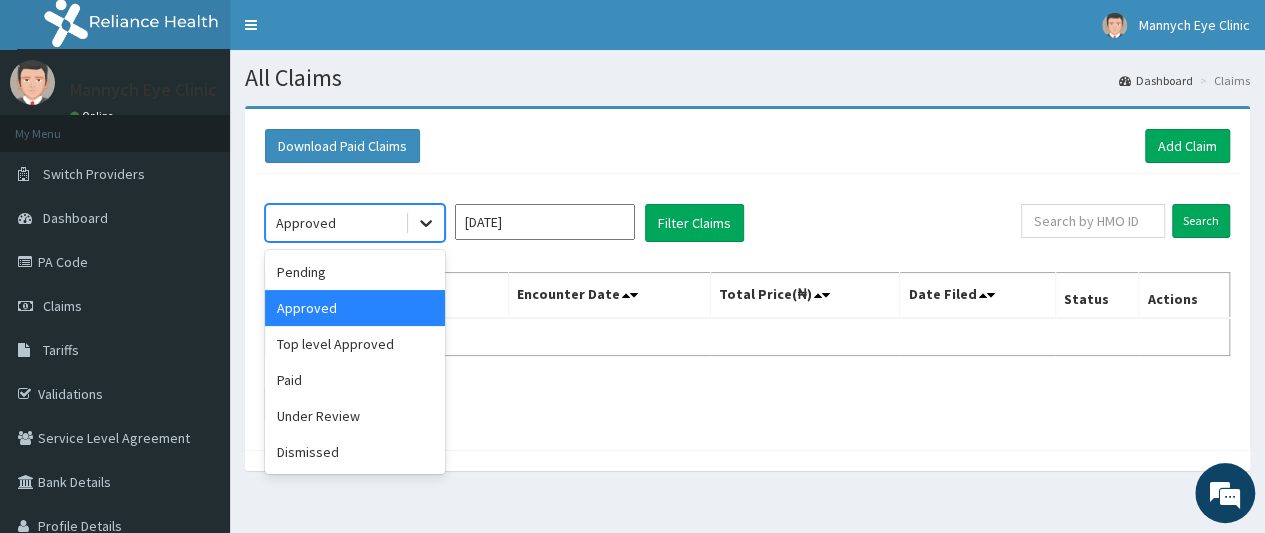 click 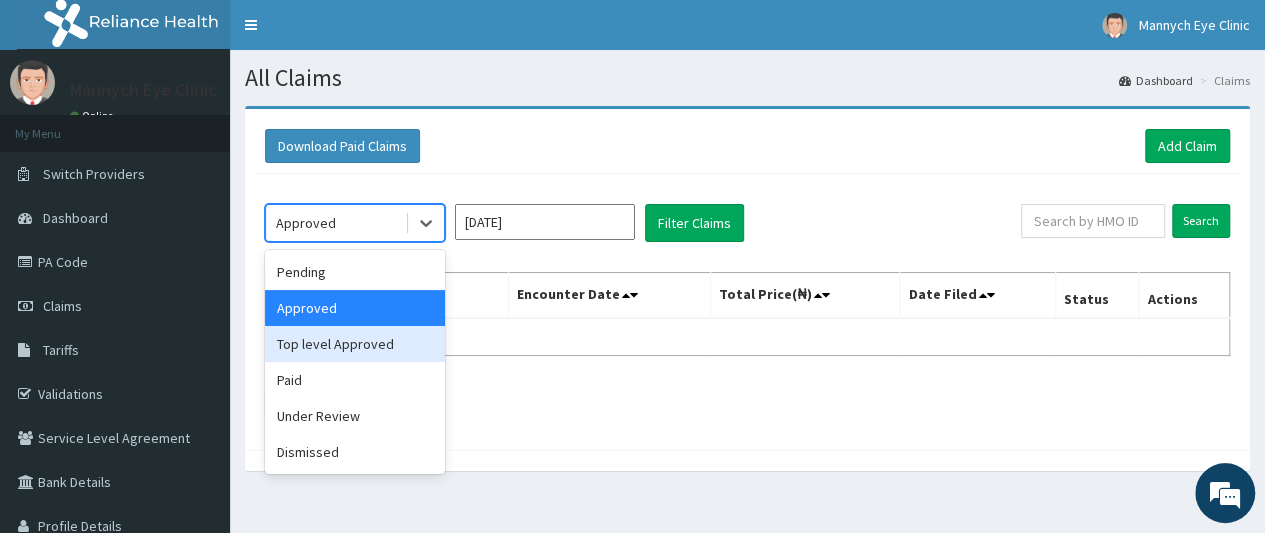 click on "Top level Approved" at bounding box center [355, 344] 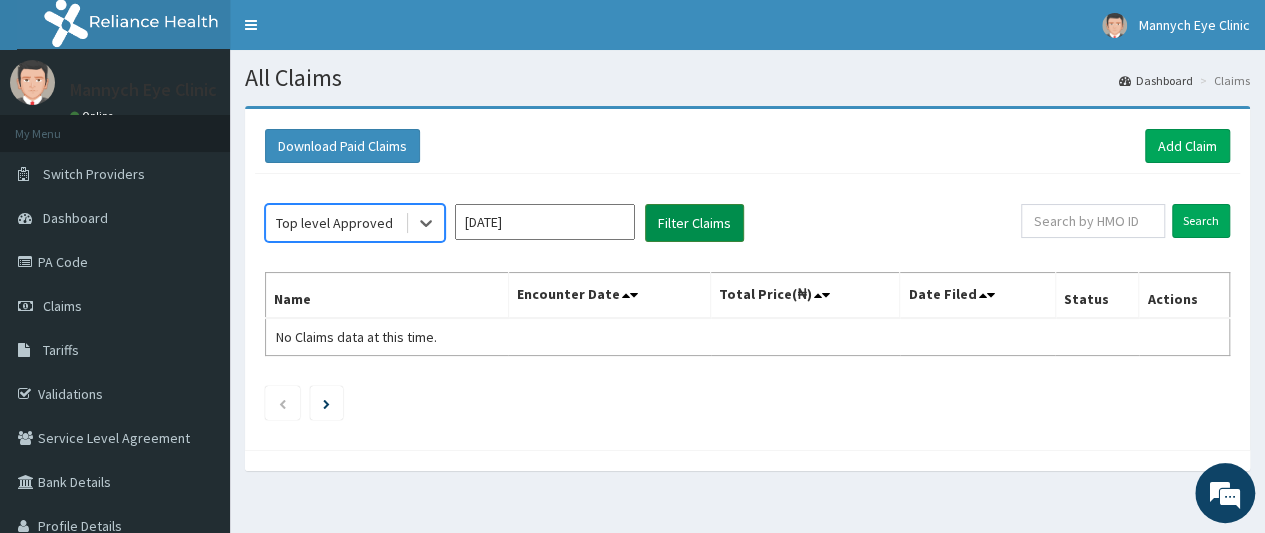 click on "Filter Claims" at bounding box center [694, 223] 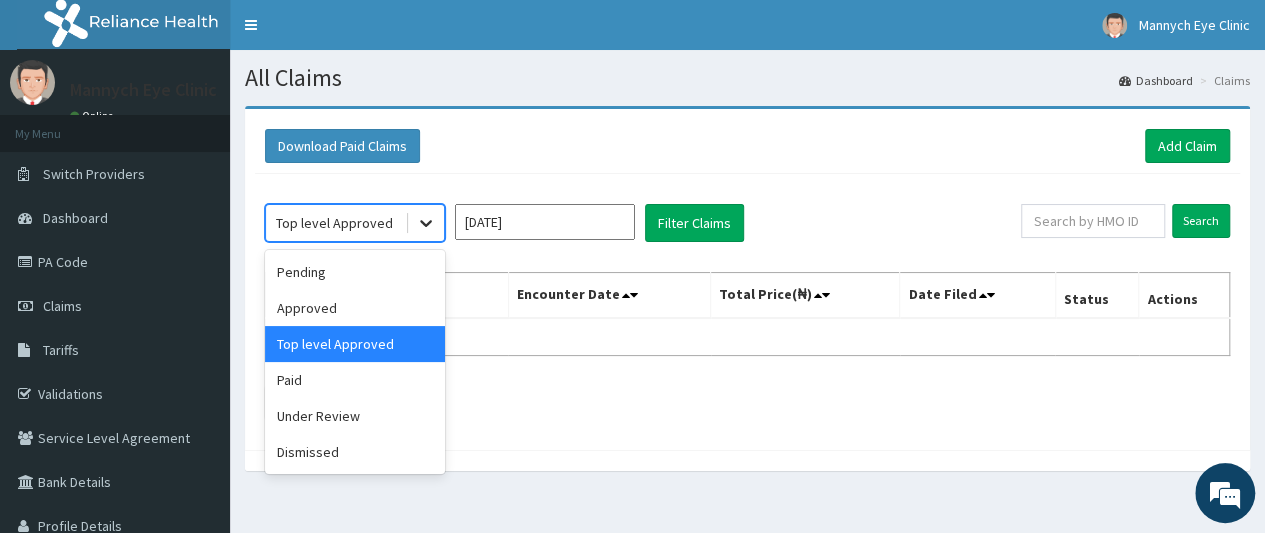 click at bounding box center [426, 223] 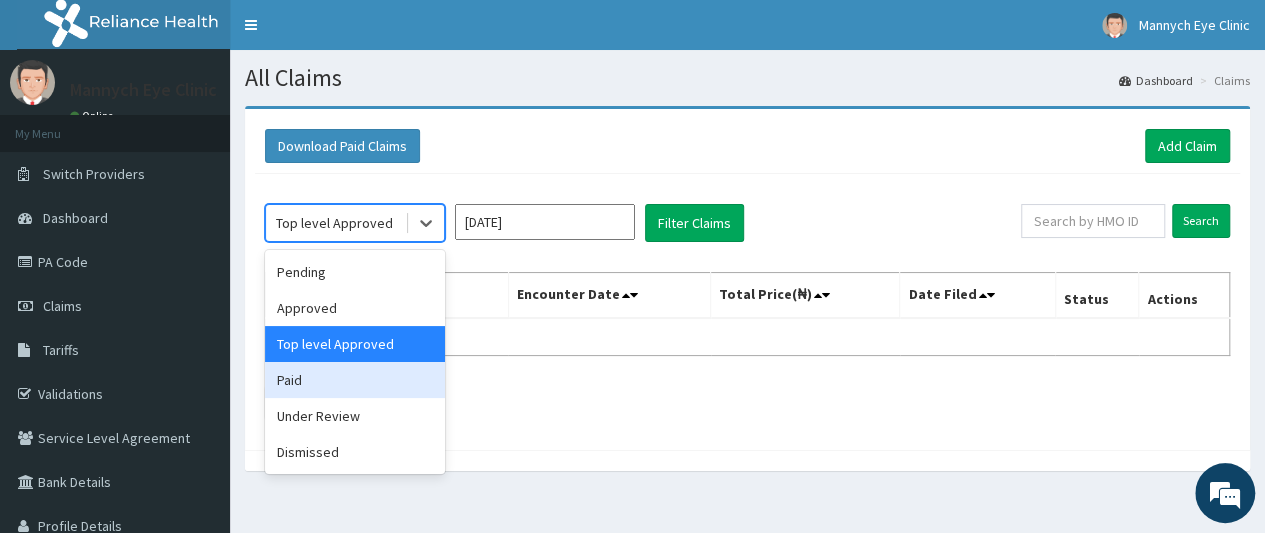 click on "Paid" at bounding box center [355, 380] 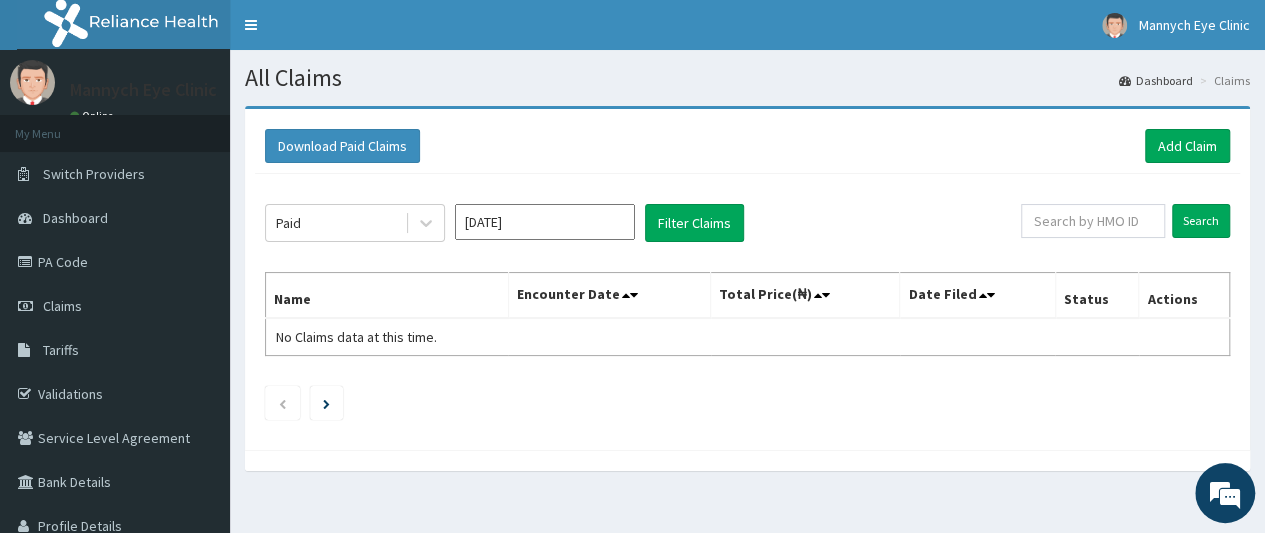 click on "Paid Jun 2025 Filter Claims Search Name Encounter Date Total Price(₦) Date Filed Status Actions No Claims data at this time." 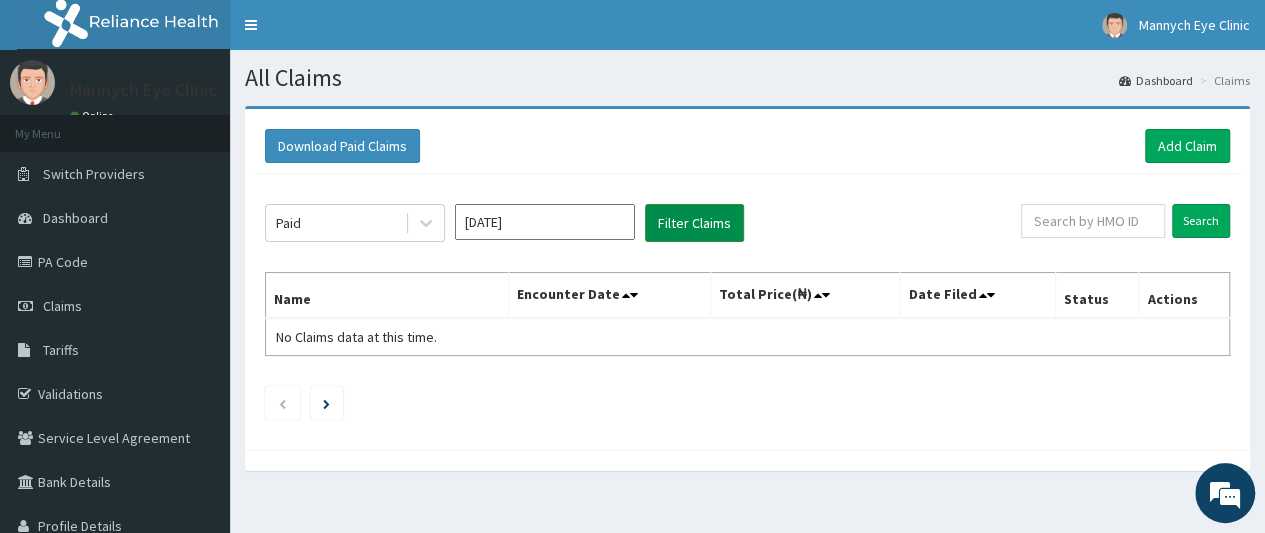 click on "Filter Claims" at bounding box center [694, 223] 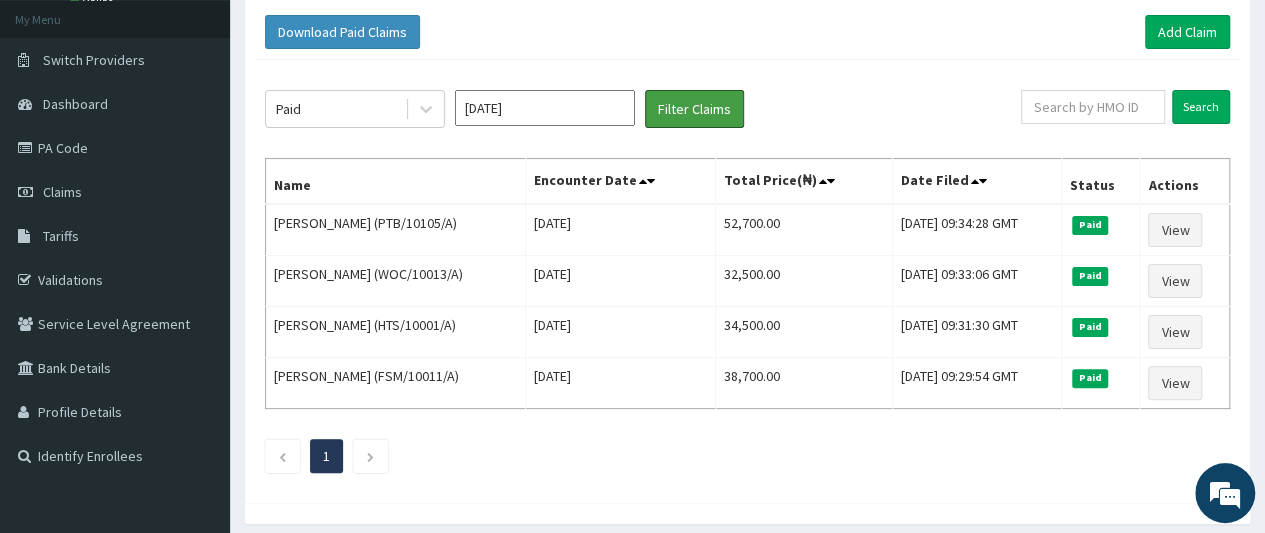 scroll, scrollTop: 117, scrollLeft: 0, axis: vertical 